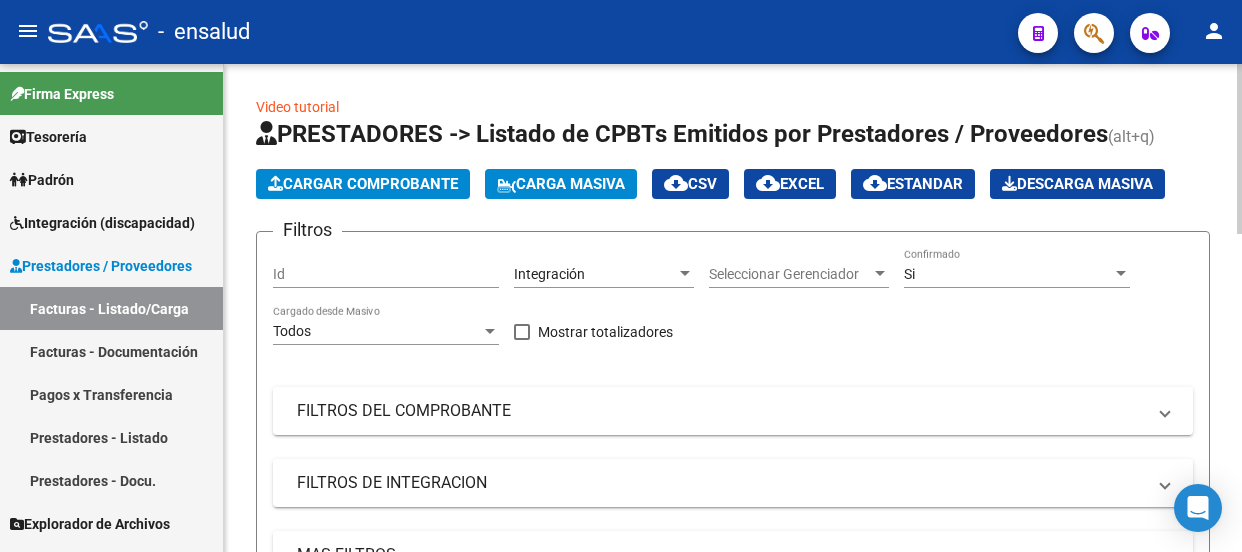 scroll, scrollTop: 0, scrollLeft: 0, axis: both 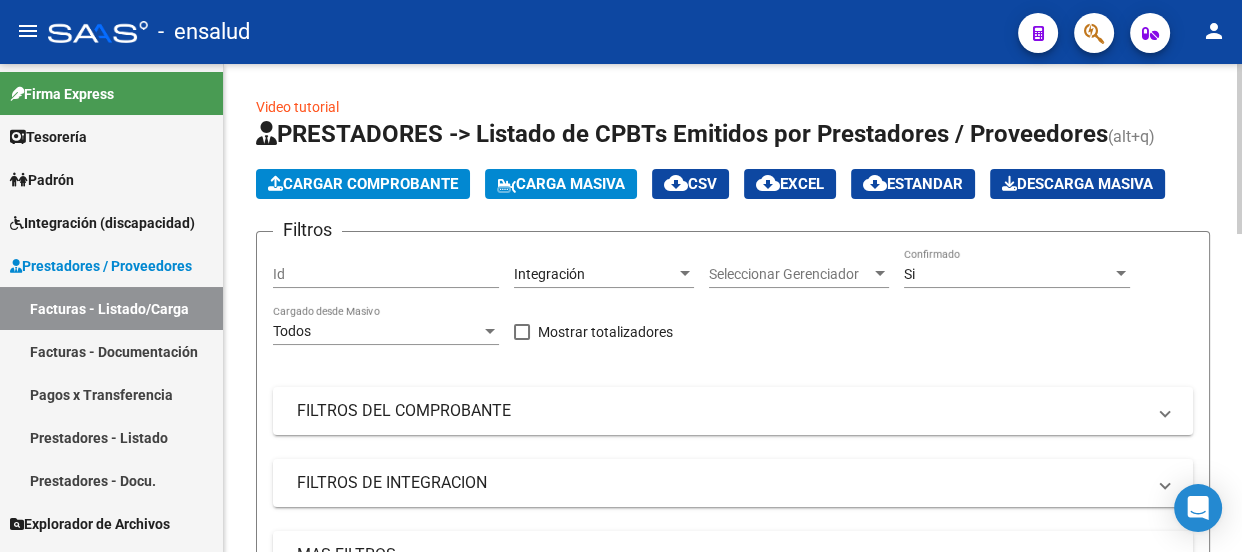 click on "Cargar Comprobante" 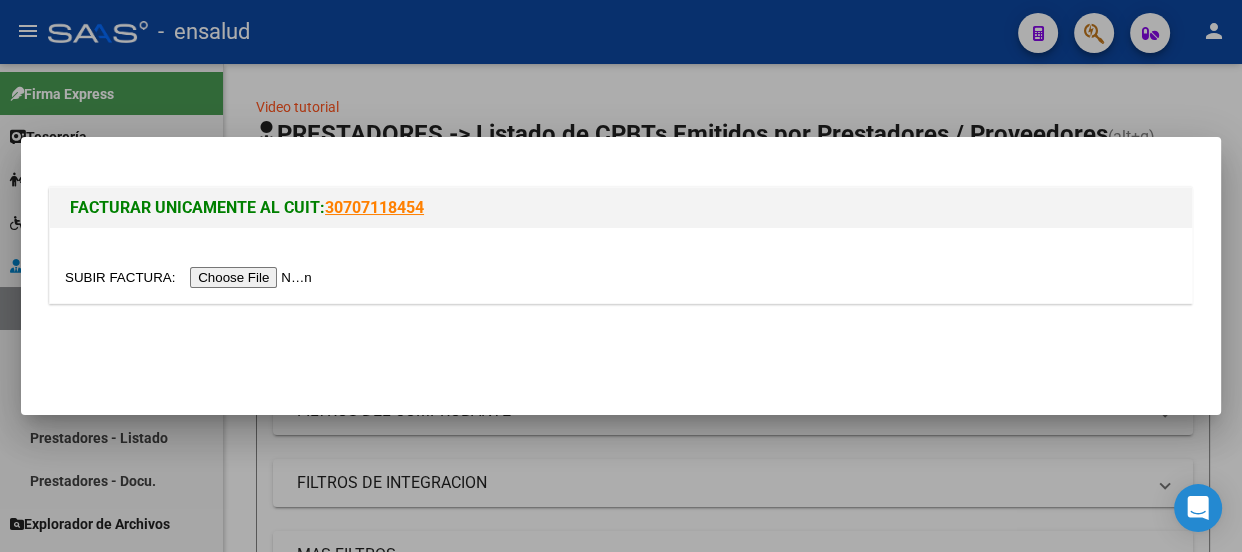 click at bounding box center [191, 277] 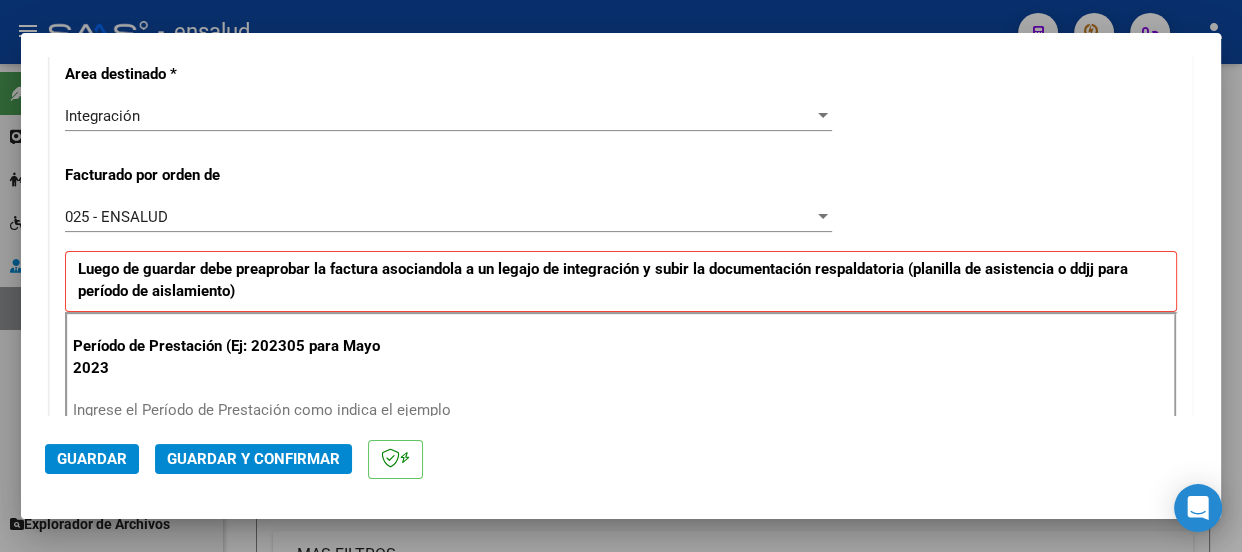 scroll, scrollTop: 545, scrollLeft: 0, axis: vertical 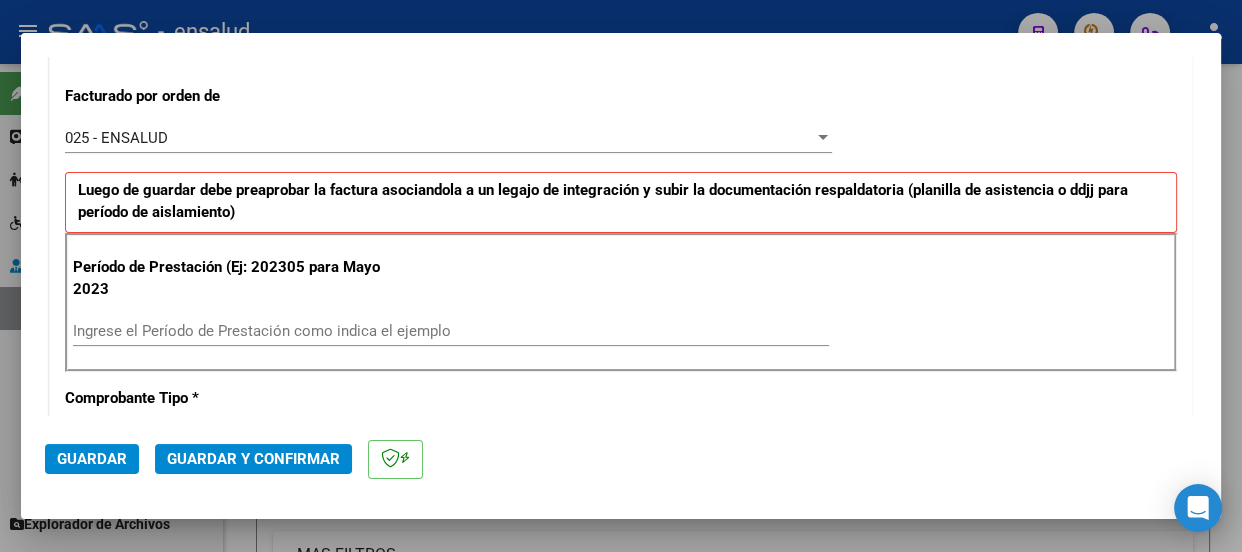 click on "Ingrese el Período de Prestación como indica el ejemplo" at bounding box center [451, 331] 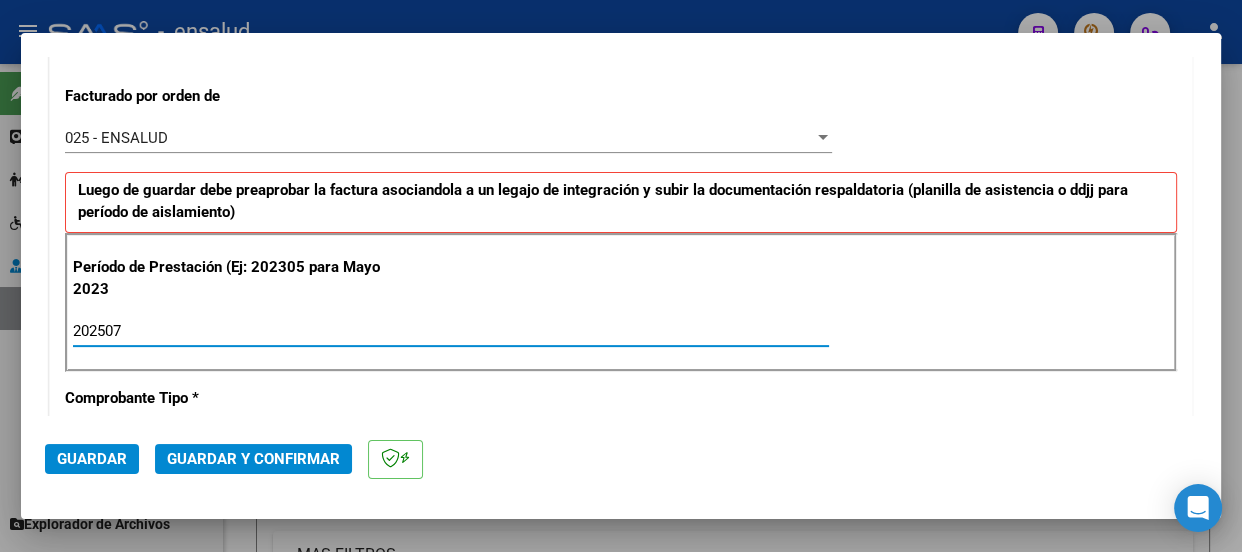type on "202507" 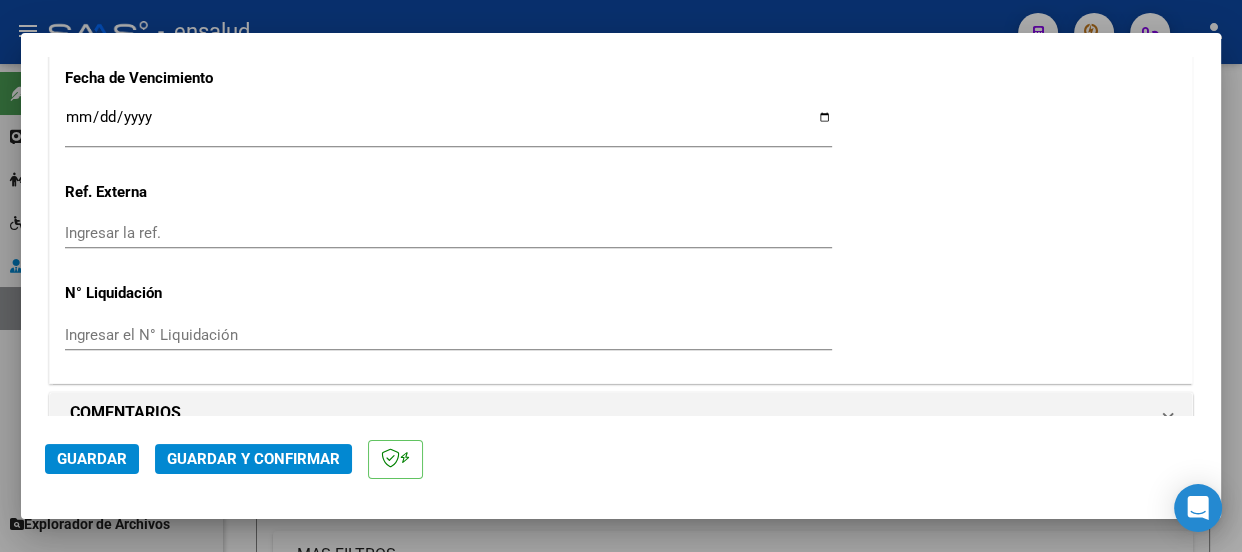 scroll, scrollTop: 1675, scrollLeft: 0, axis: vertical 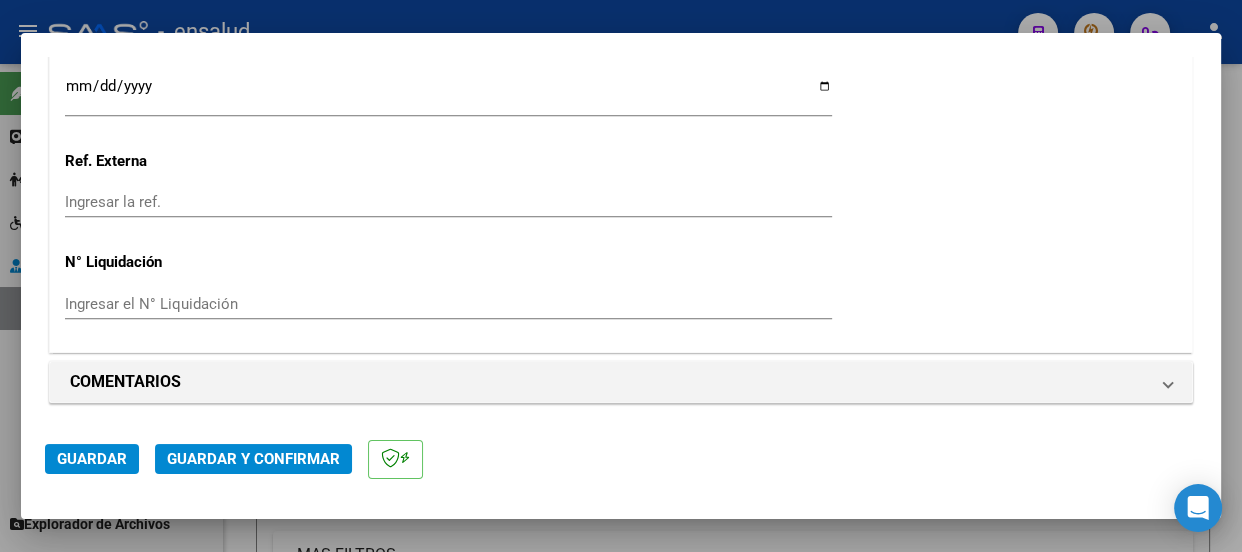 click on "Guardar" 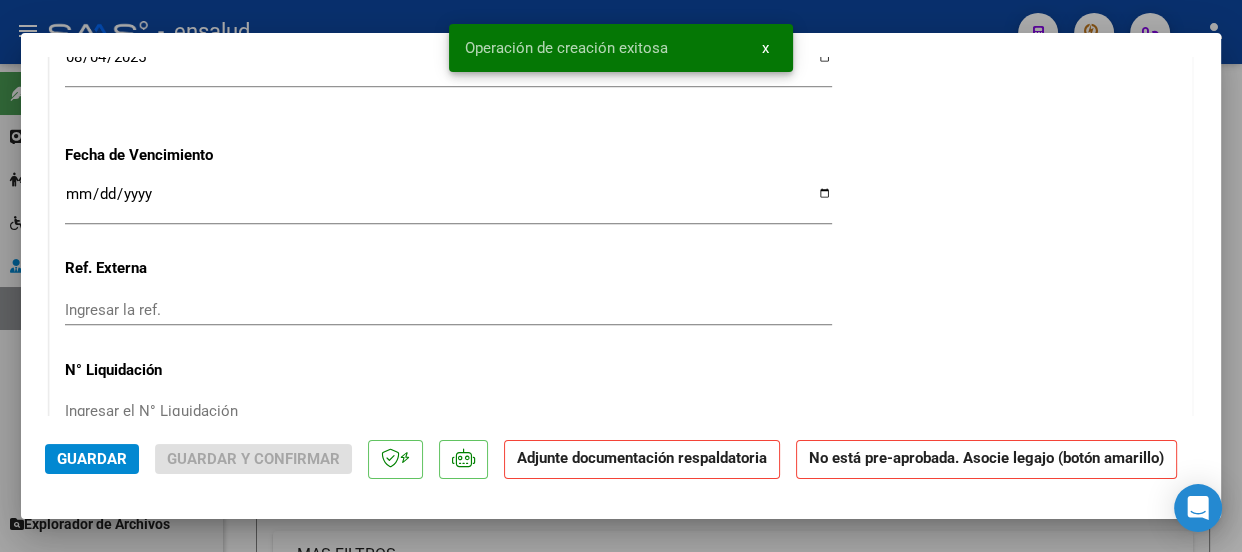 scroll, scrollTop: 1909, scrollLeft: 0, axis: vertical 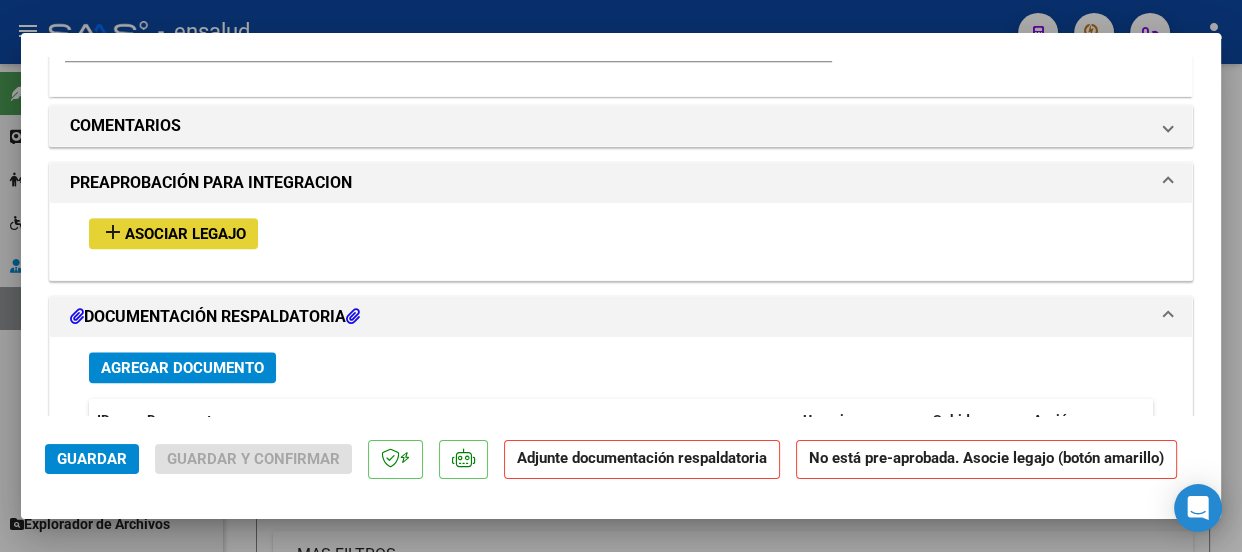 click on "Asociar Legajo" at bounding box center [185, 234] 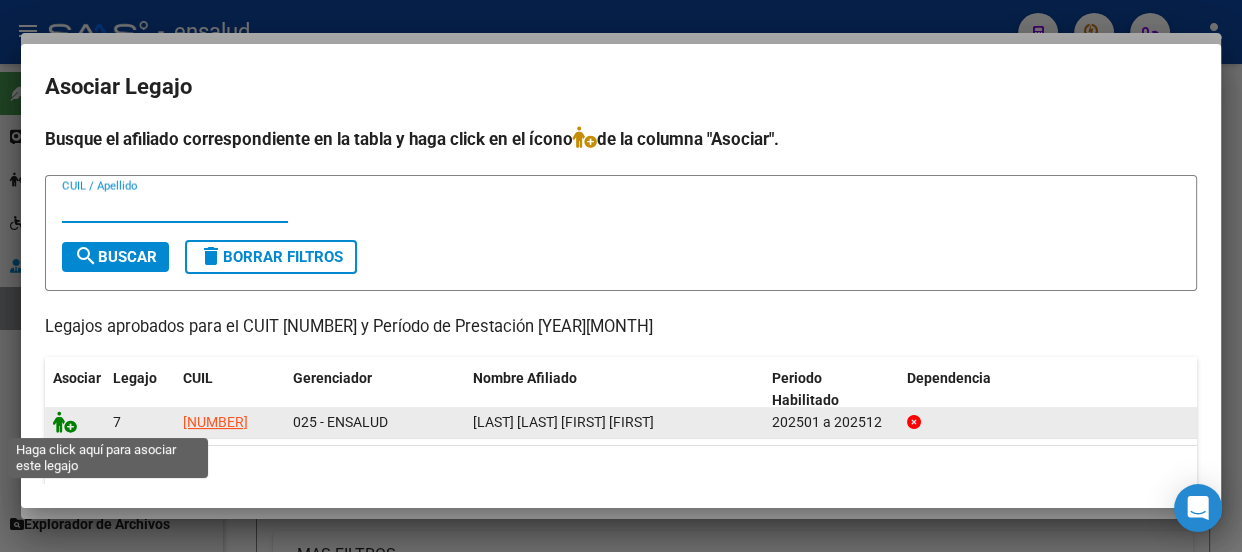 click 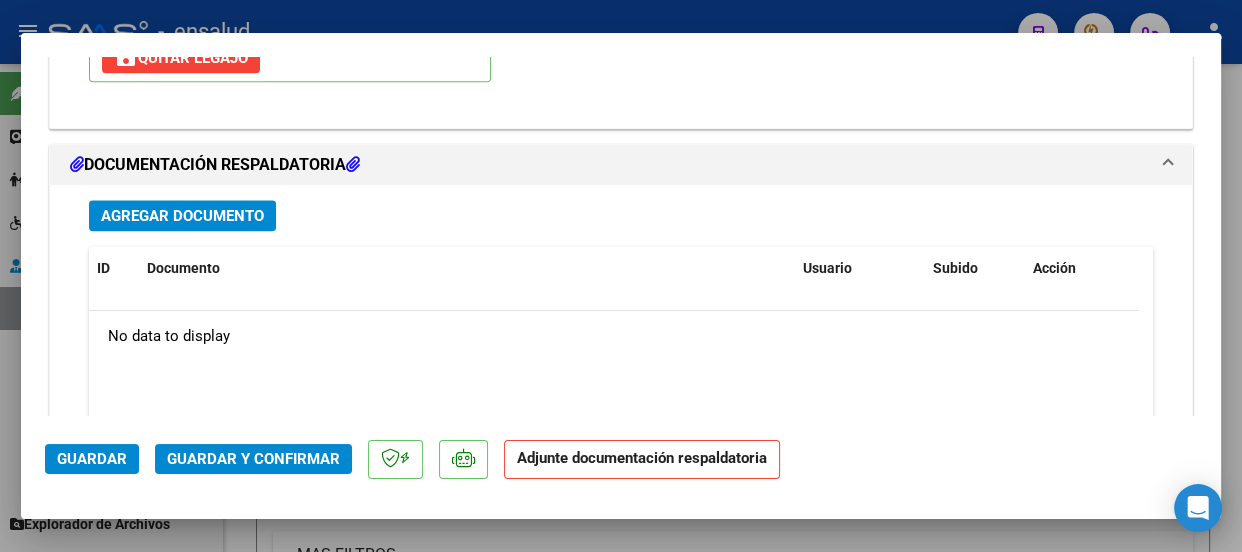 scroll, scrollTop: 2325, scrollLeft: 0, axis: vertical 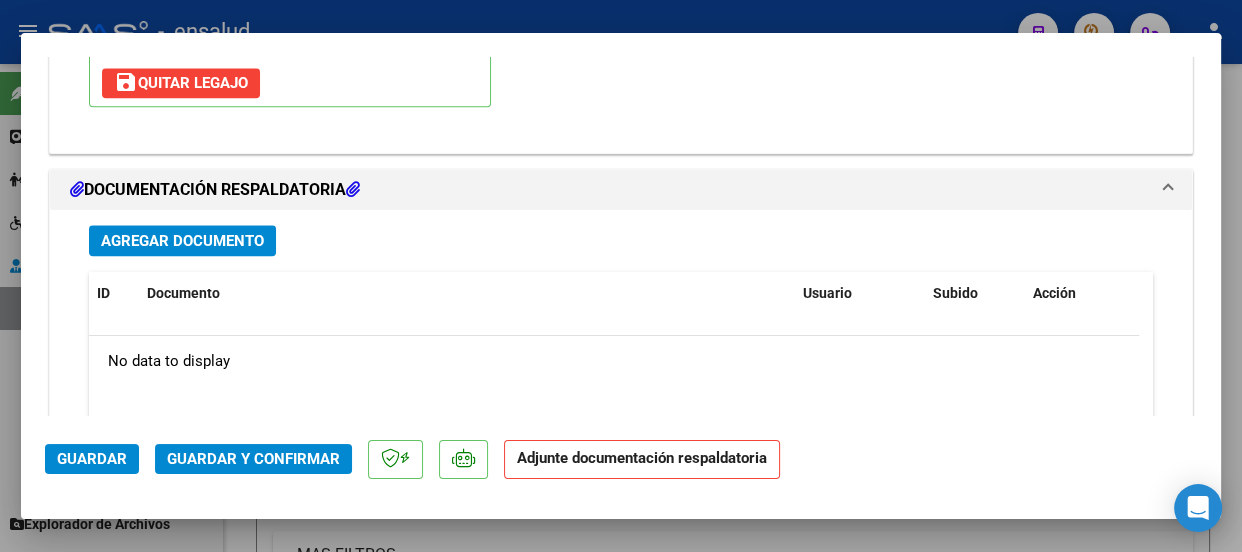 click on "Agregar Documento" at bounding box center (182, 241) 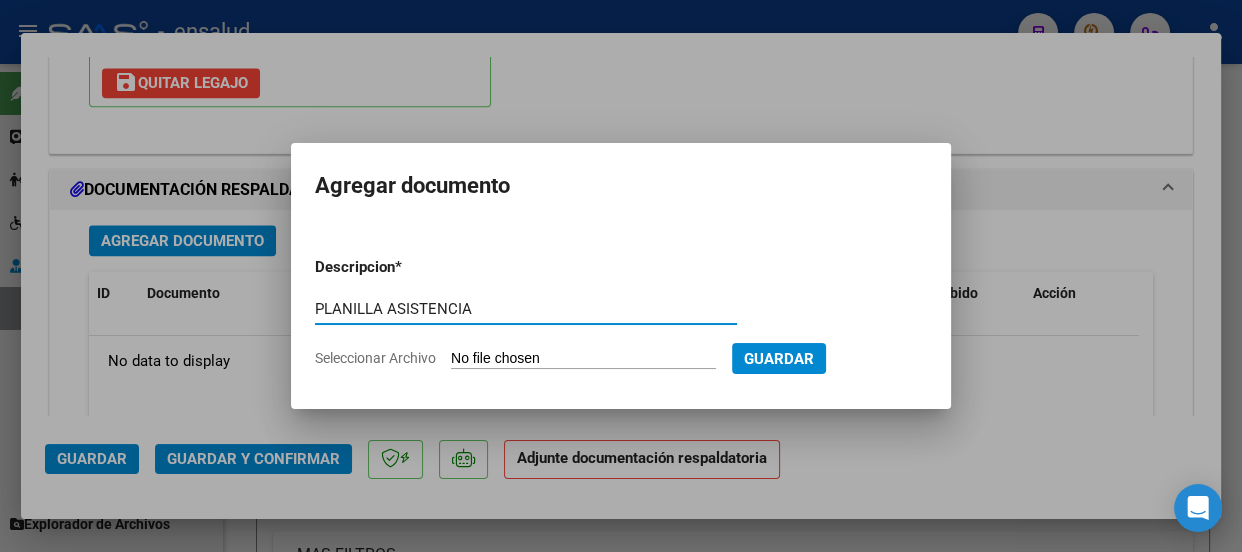 type on "PLANILLA ASISTENCIA" 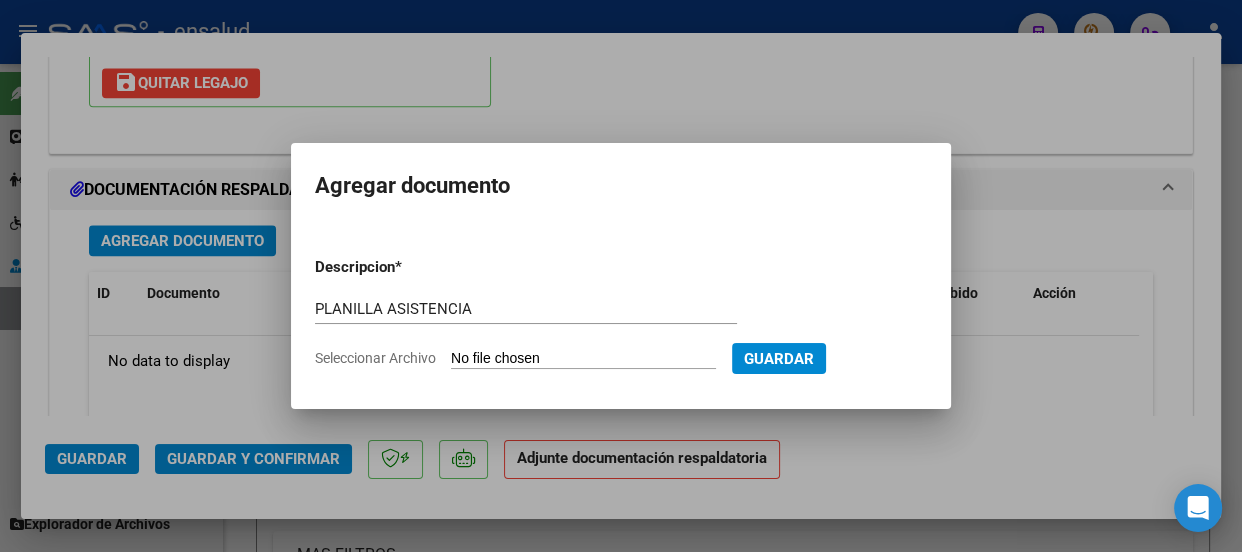 click on "Seleccionar Archivo" at bounding box center [583, 359] 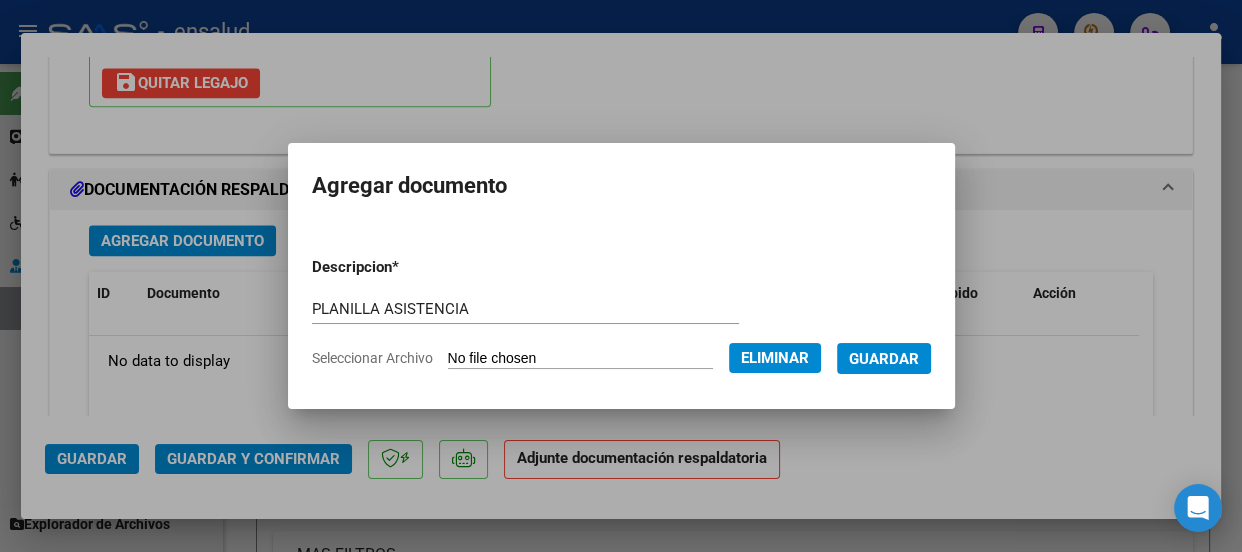 click on "Guardar" at bounding box center (884, 359) 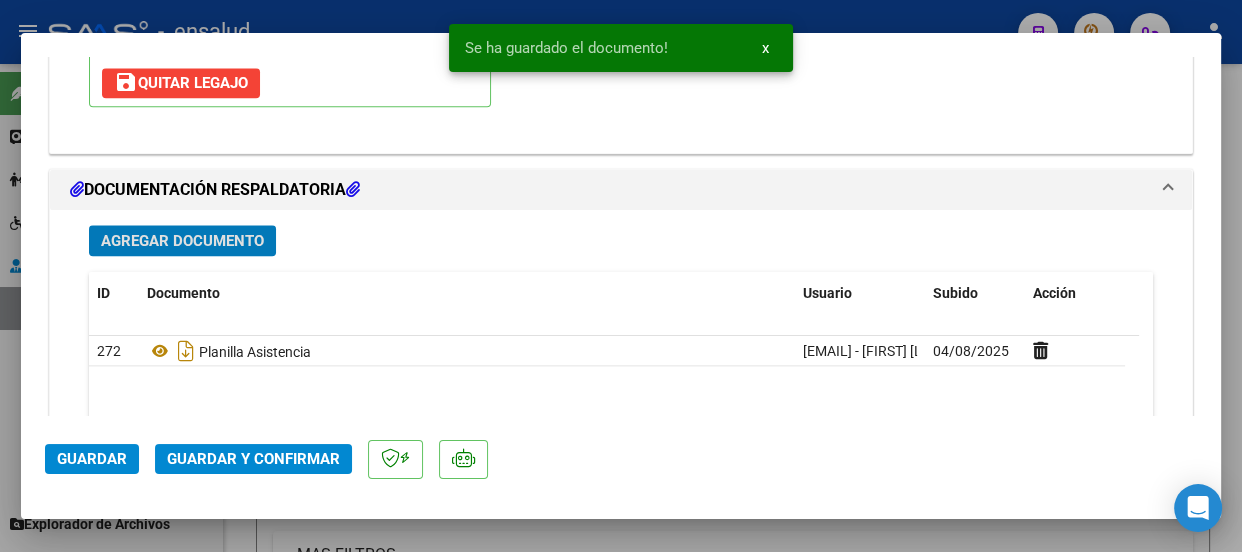 click on "Guardar y Confirmar" 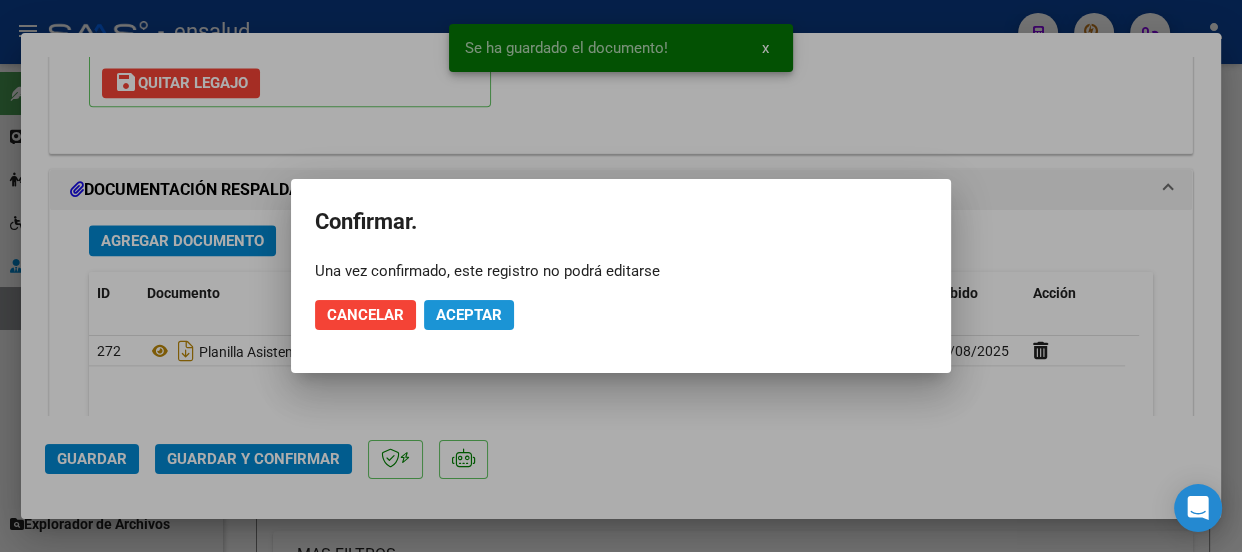 click on "Aceptar" 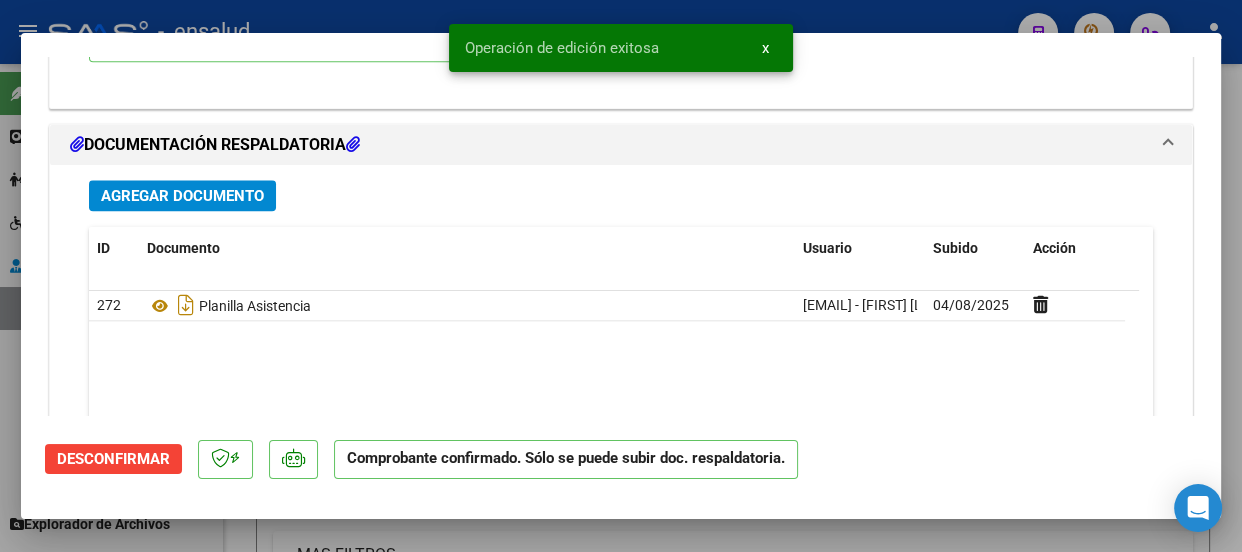 click at bounding box center (621, 276) 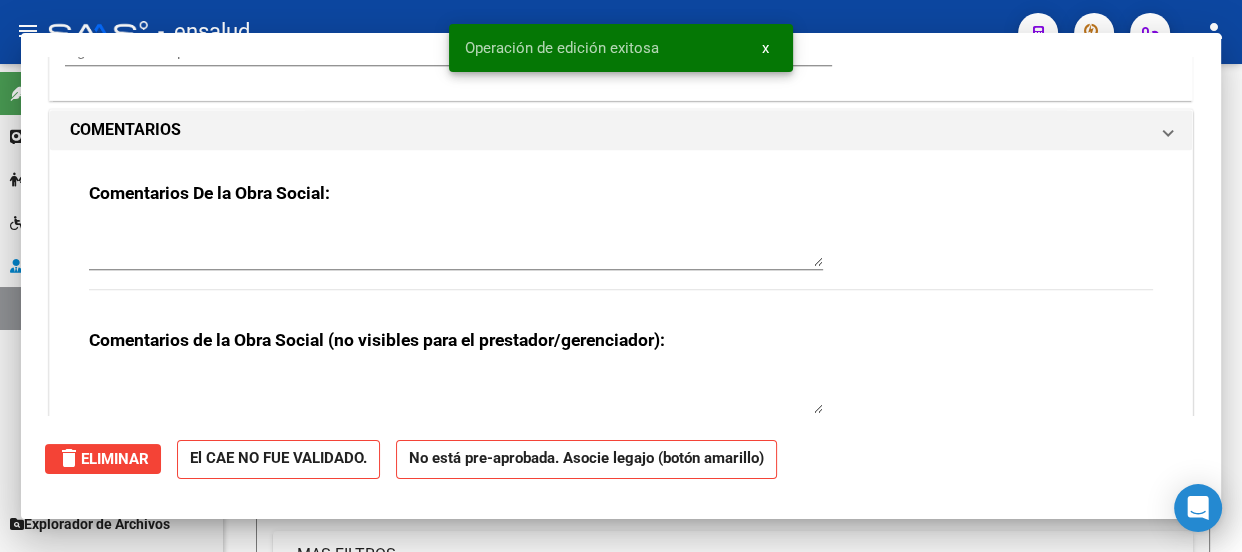 scroll, scrollTop: 2187, scrollLeft: 0, axis: vertical 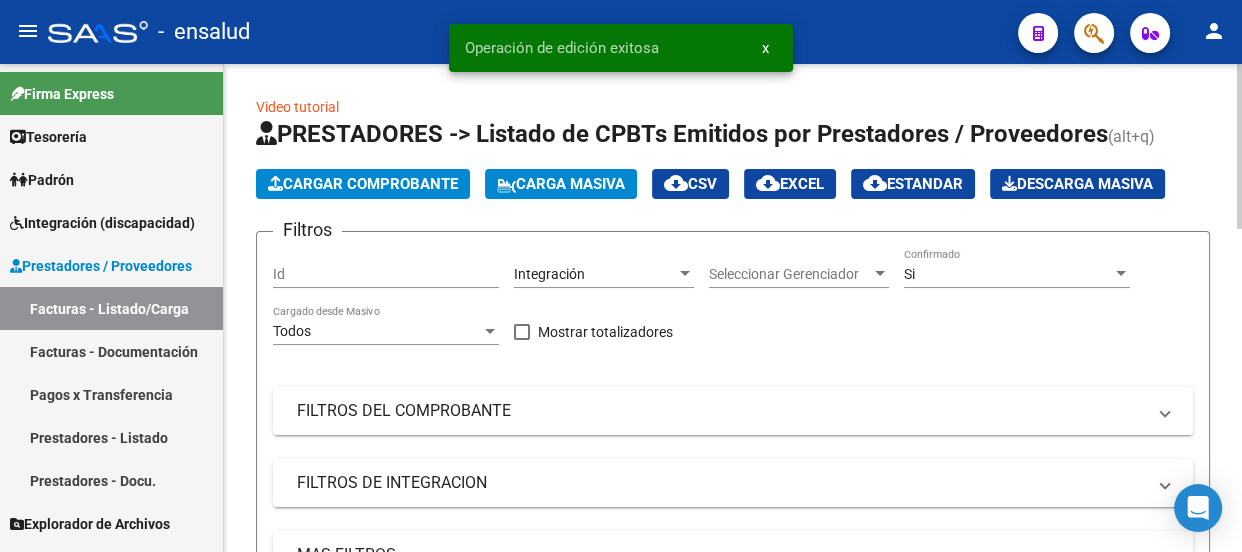 click on "Cargar Comprobante" 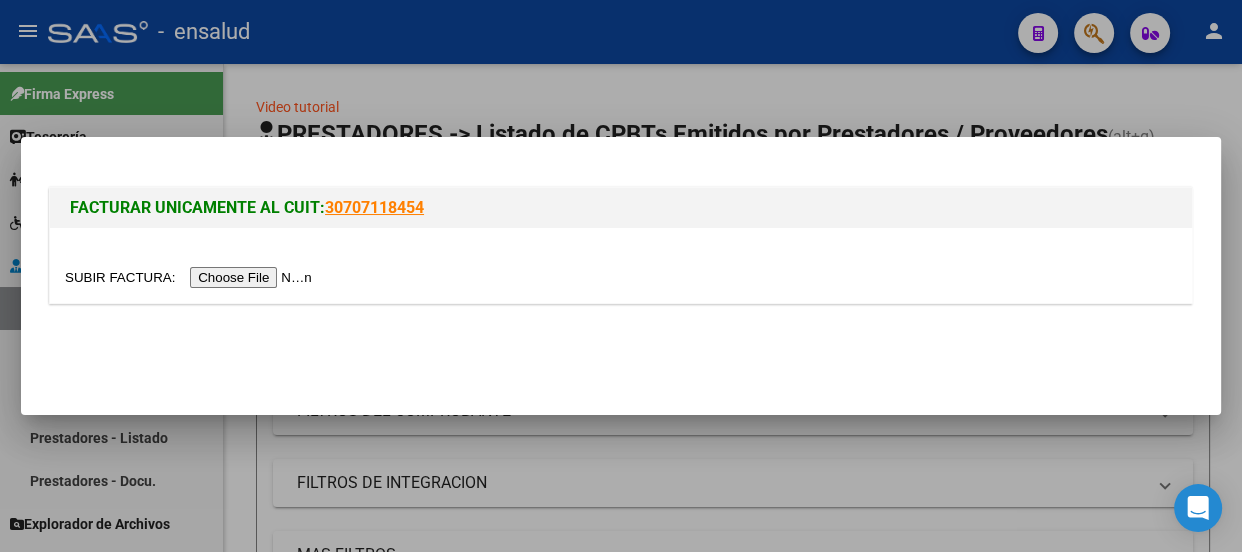 click at bounding box center [191, 277] 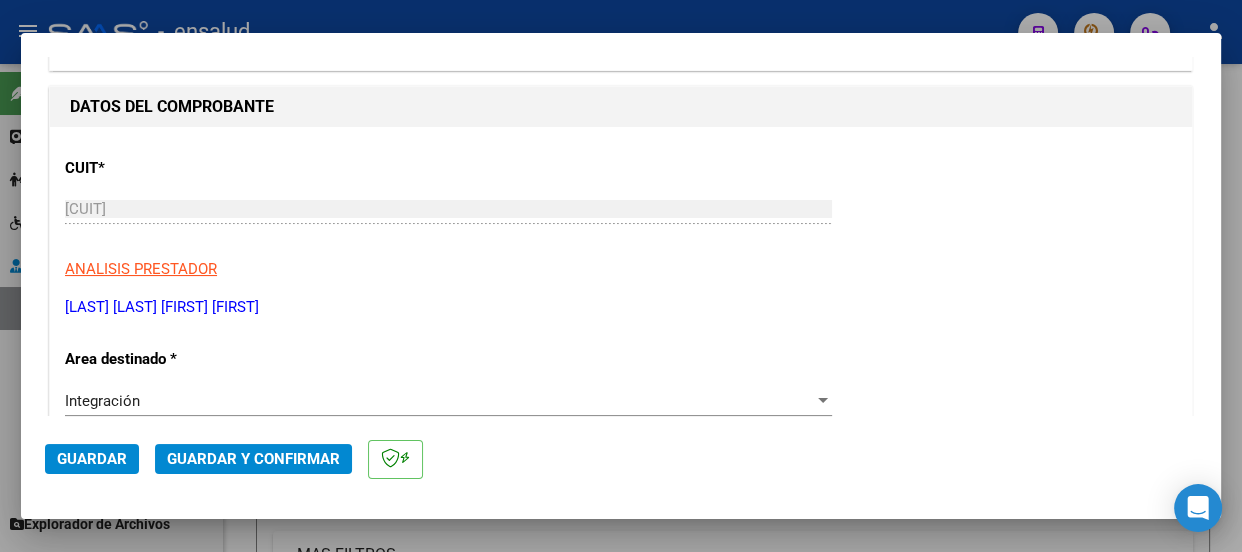 scroll, scrollTop: 545, scrollLeft: 0, axis: vertical 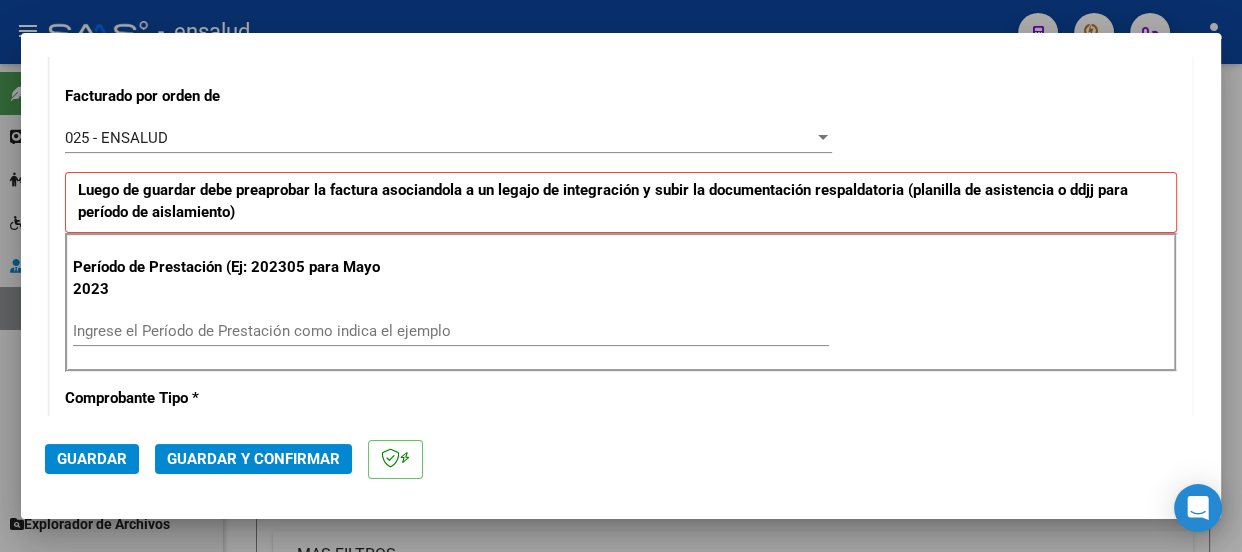 click on "Ingrese el Período de Prestación como indica el ejemplo" at bounding box center [451, 331] 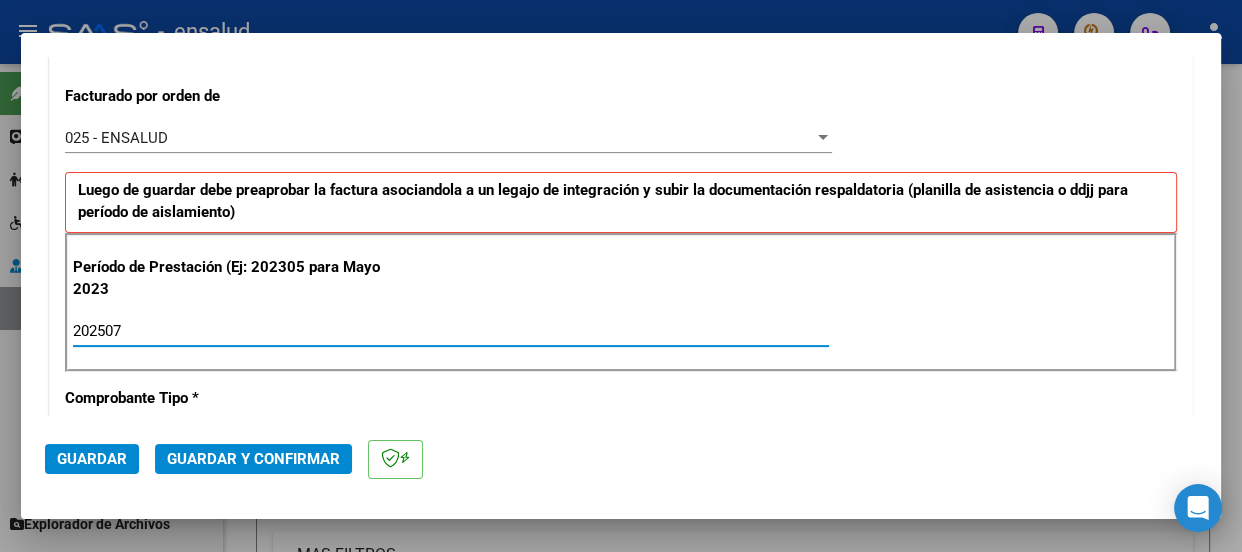 type on "202507" 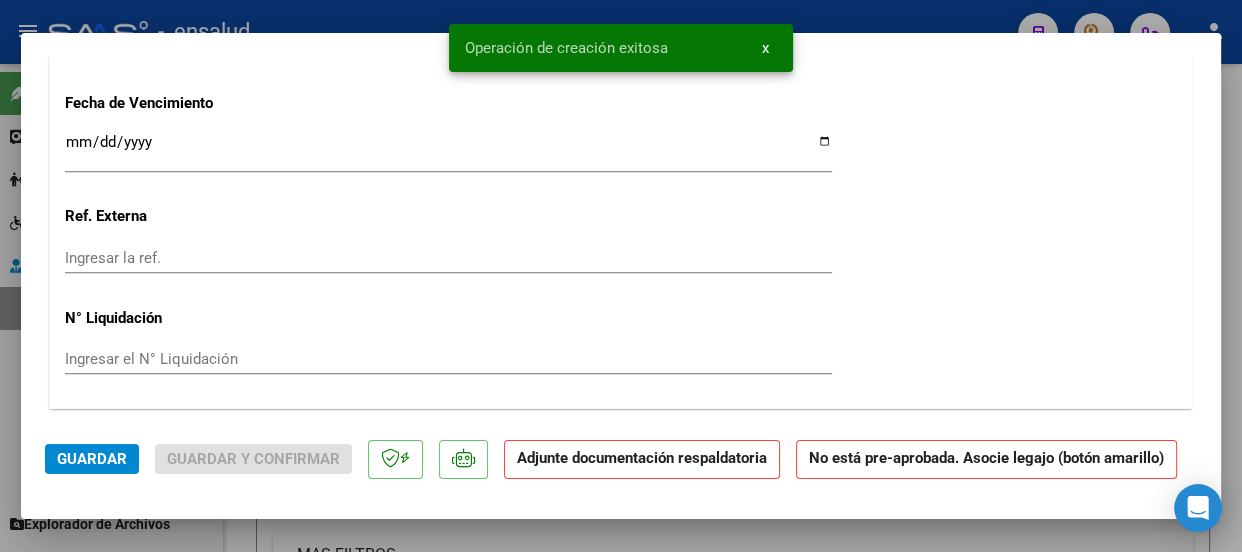 scroll, scrollTop: 1818, scrollLeft: 0, axis: vertical 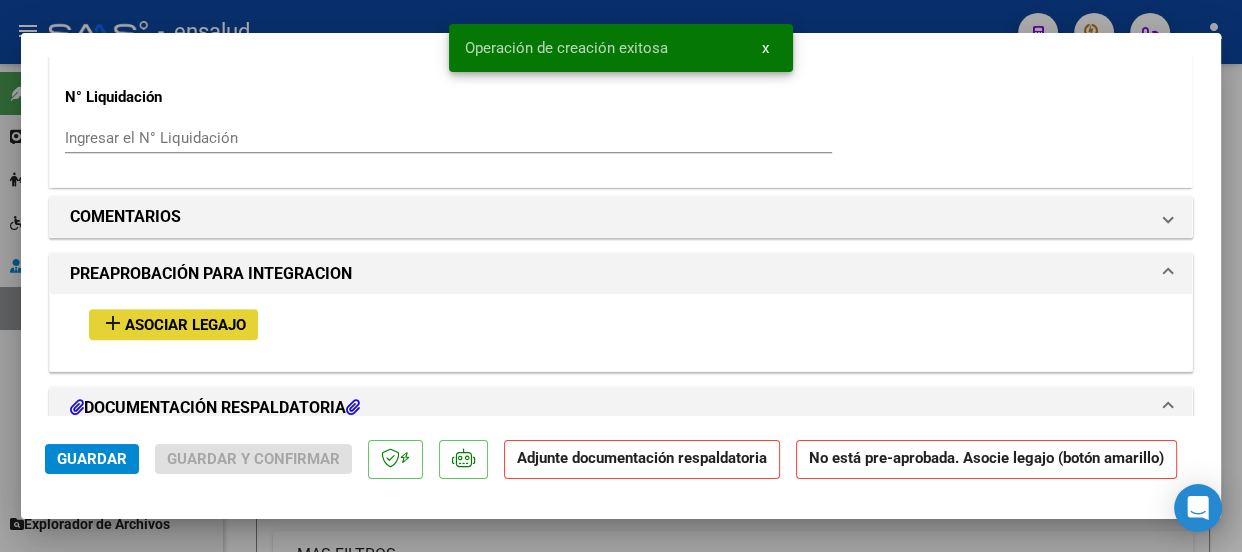 click on "Asociar Legajo" at bounding box center (185, 325) 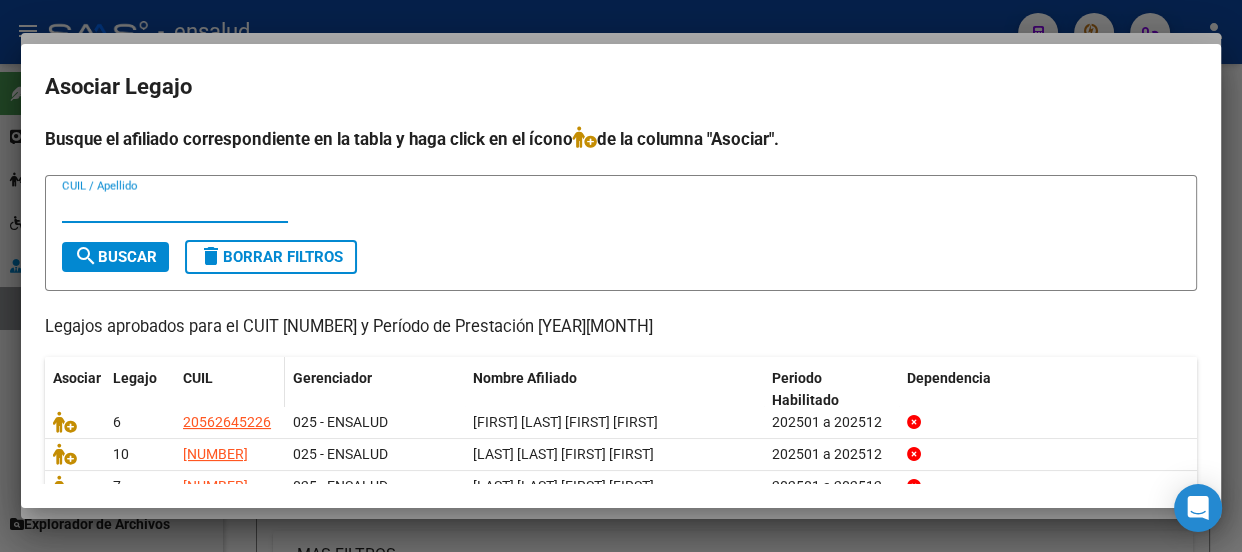 scroll, scrollTop: 90, scrollLeft: 0, axis: vertical 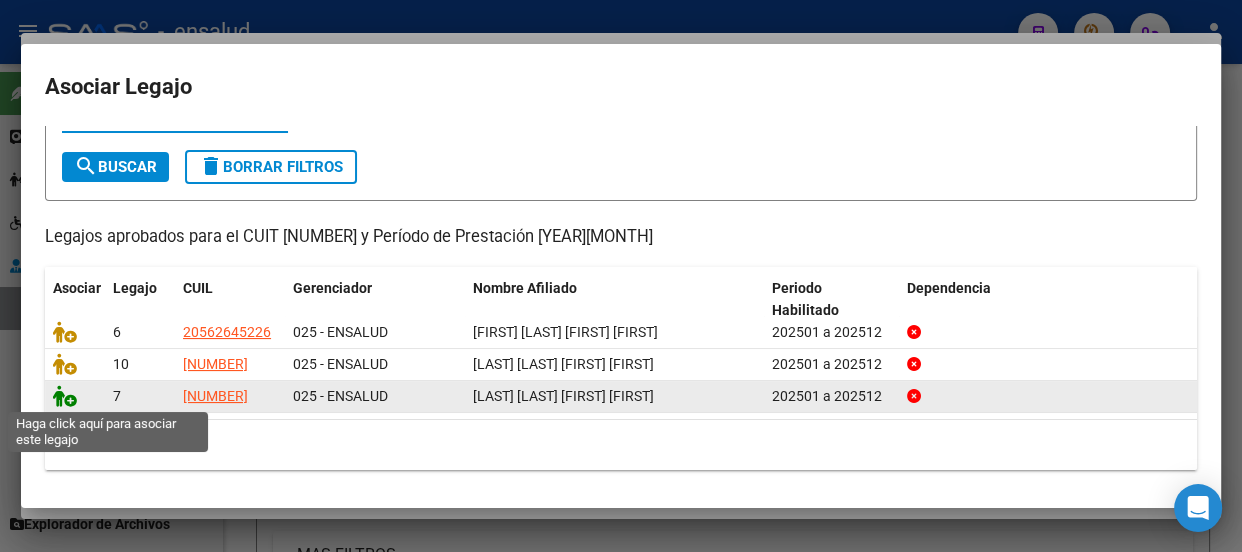 click 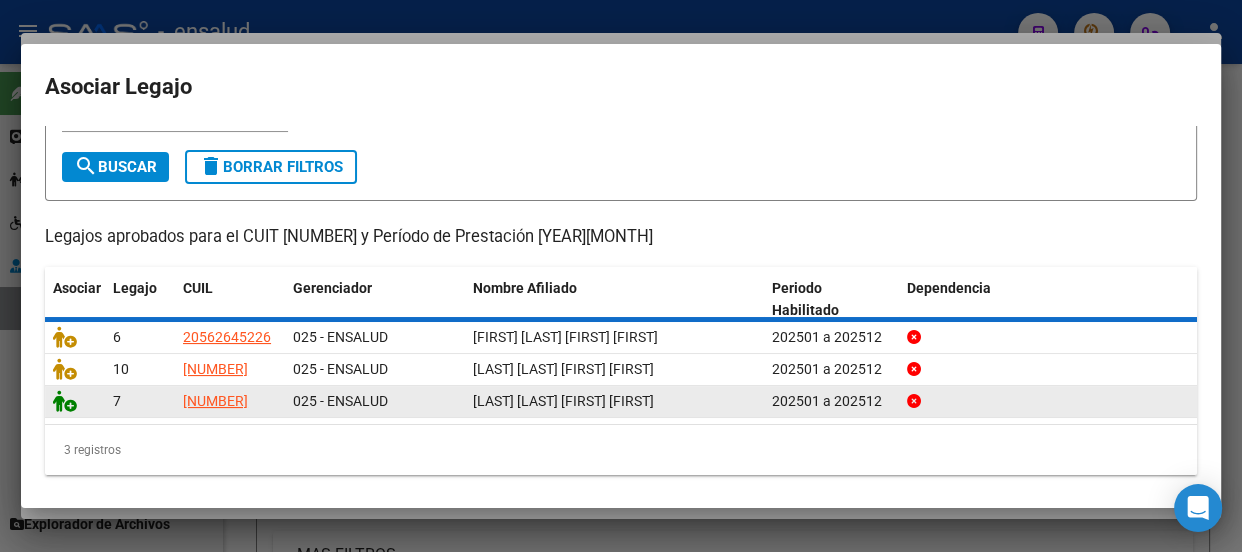 scroll, scrollTop: 1870, scrollLeft: 0, axis: vertical 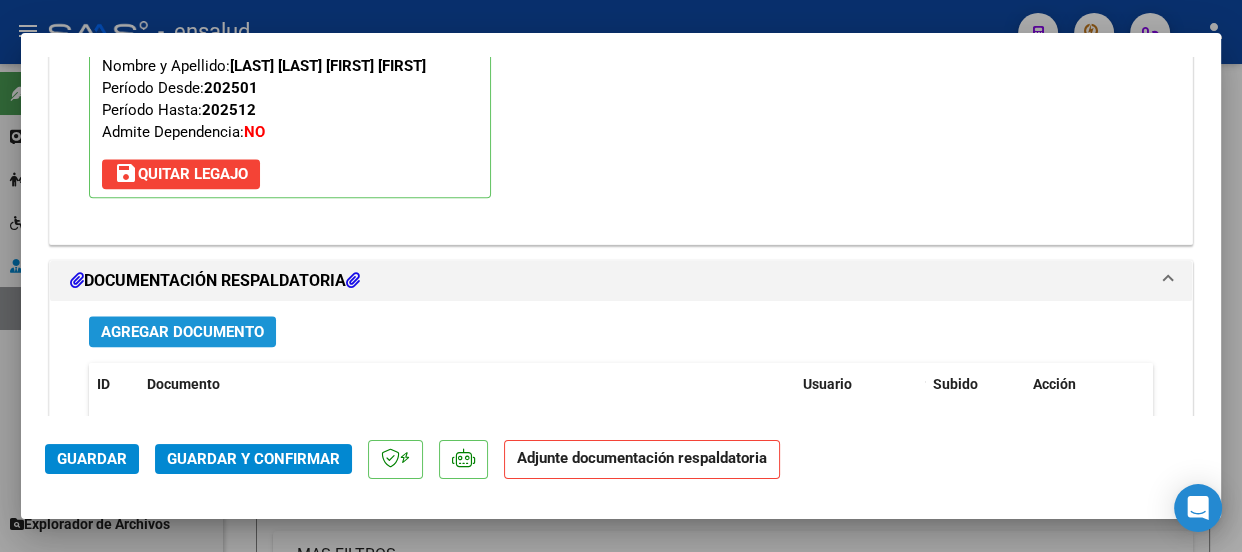 click on "Agregar Documento" at bounding box center (182, 332) 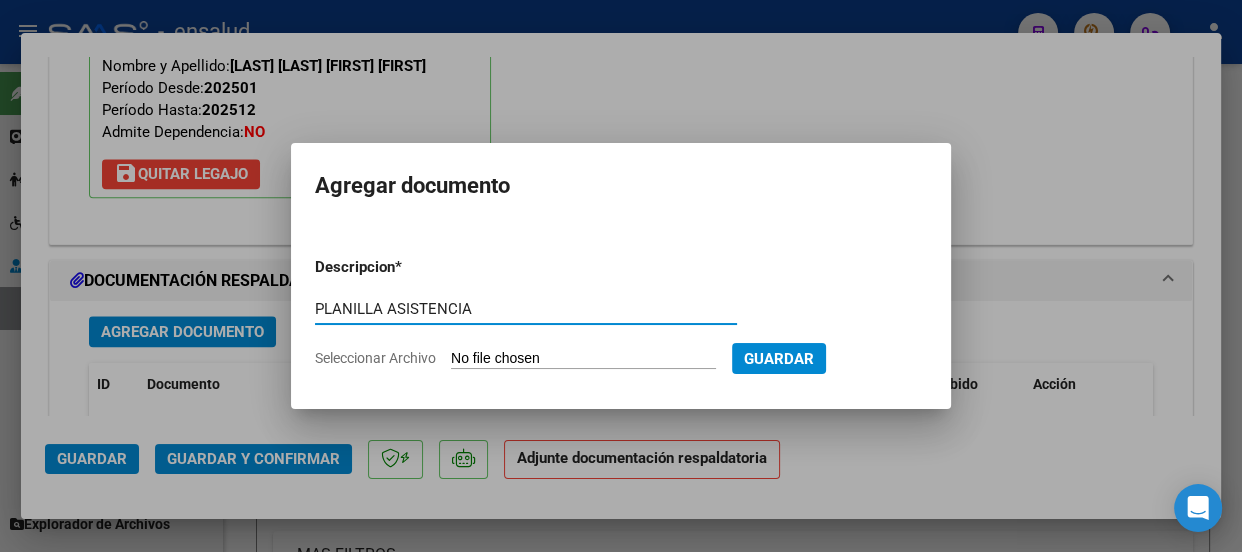 type on "PLANILLA ASISTENCIA" 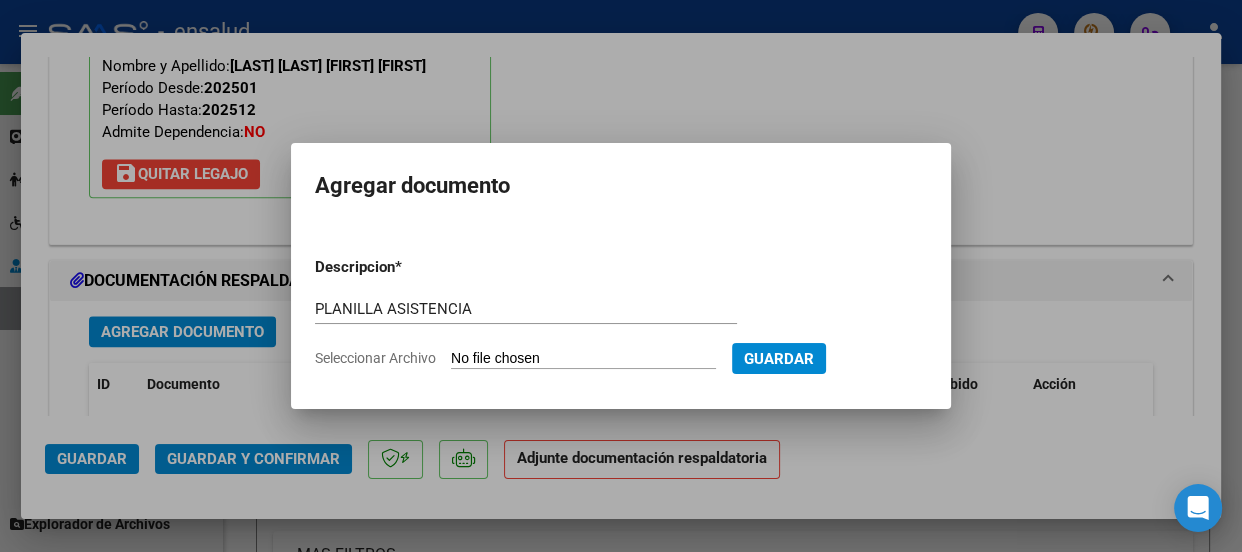 type on "C:\fakepath\[LAST] [LAST] [FIRST]_[YEAR][MONTH]_[NUMBER]_[FIRST] [LAST]_[NUMBER]-[NUMBER]-[CODE].pdf" 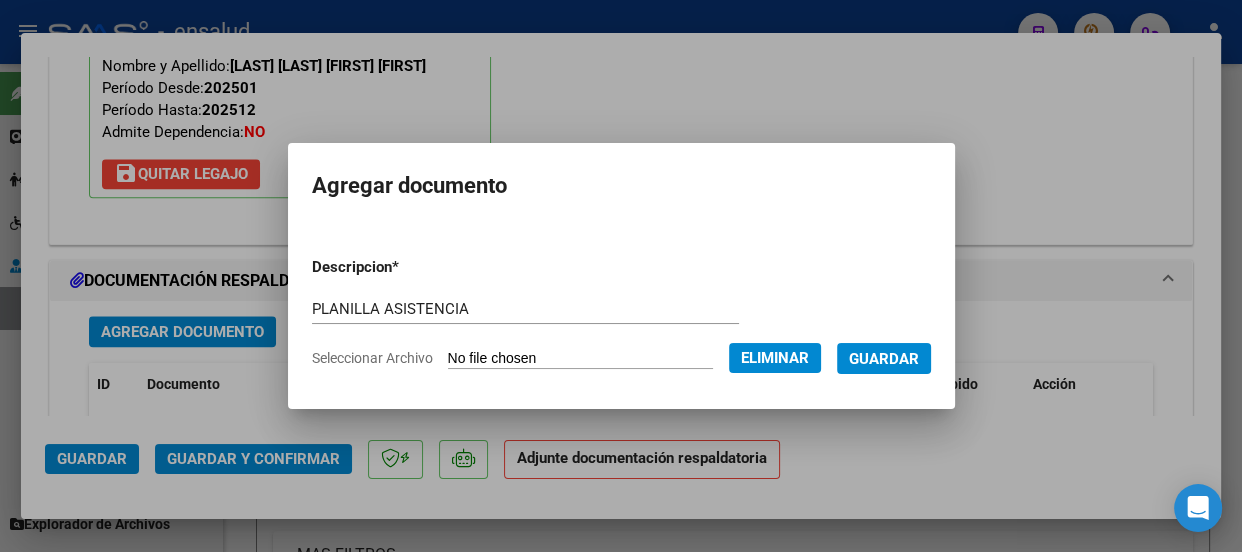 click on "Guardar" at bounding box center [884, 359] 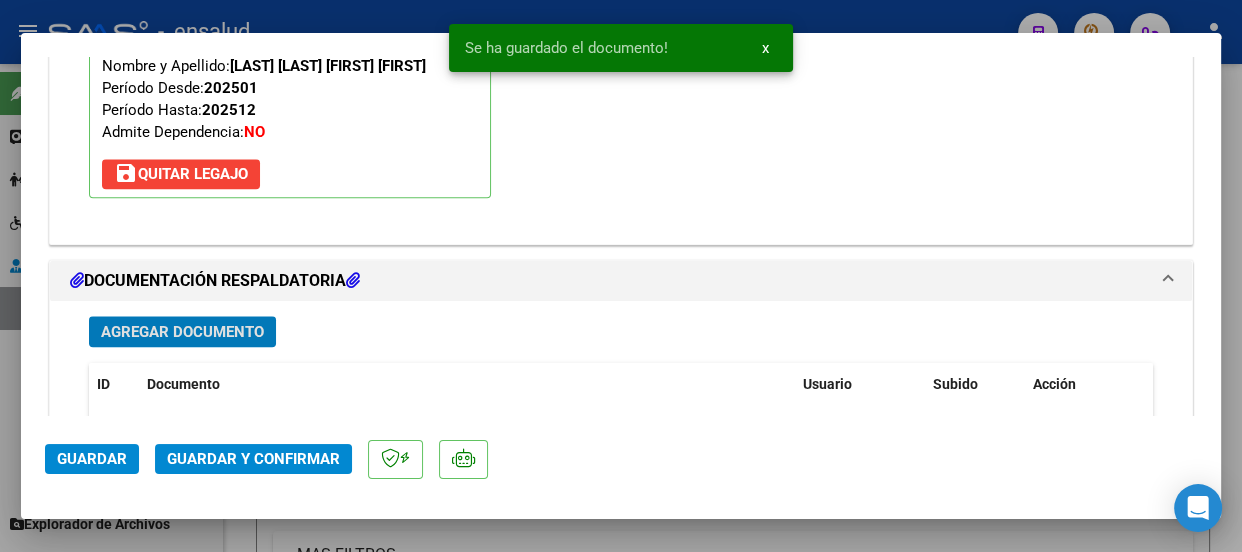 scroll, scrollTop: 2507, scrollLeft: 0, axis: vertical 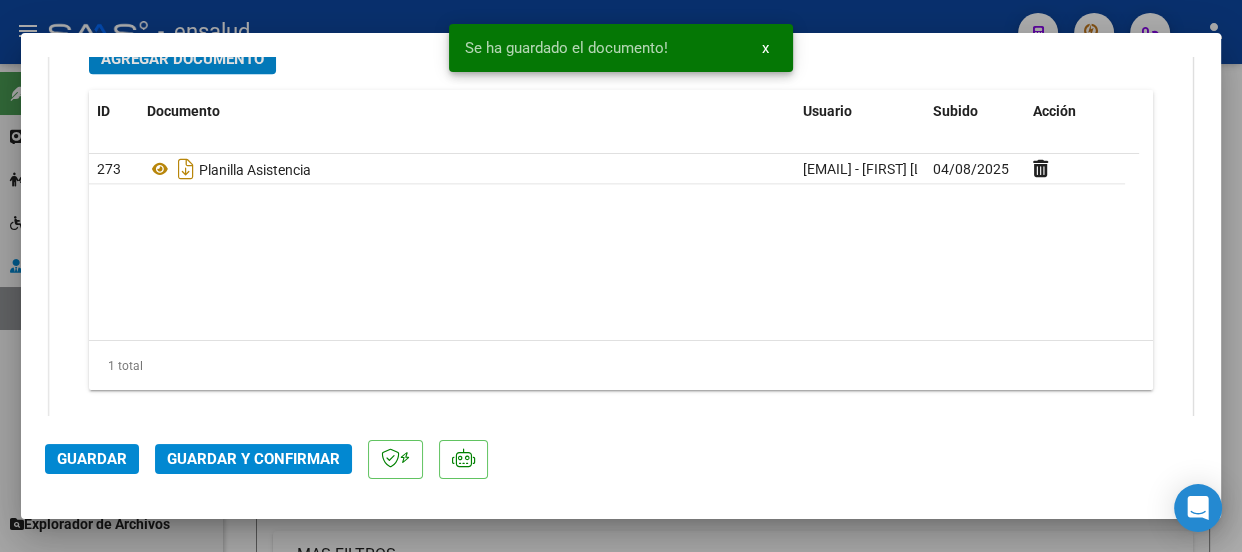 click on "Guardar y Confirmar" 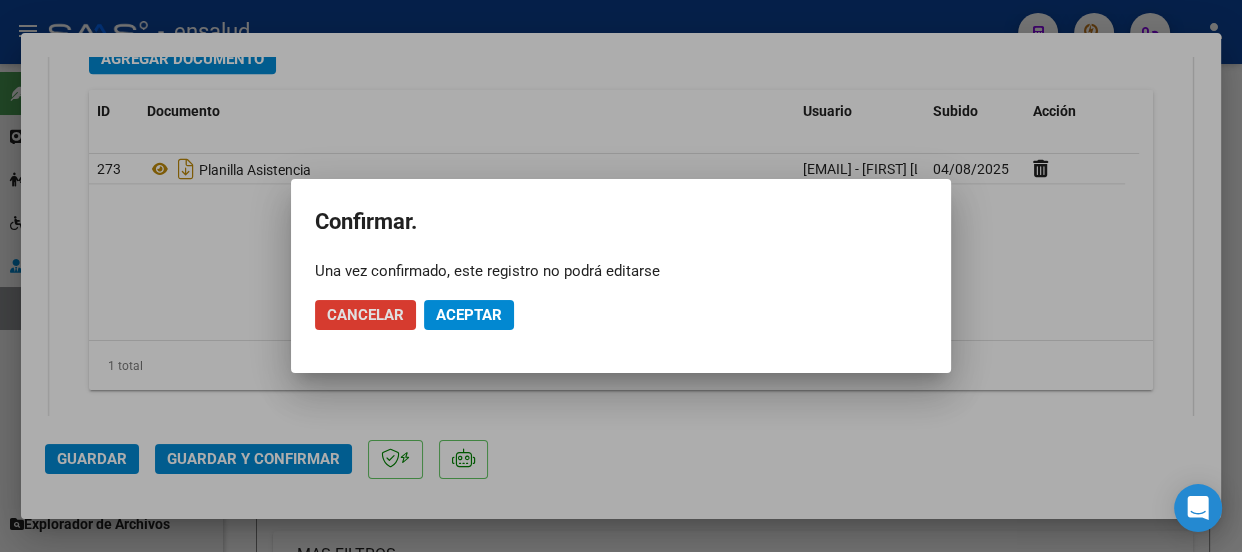 click on "Aceptar" 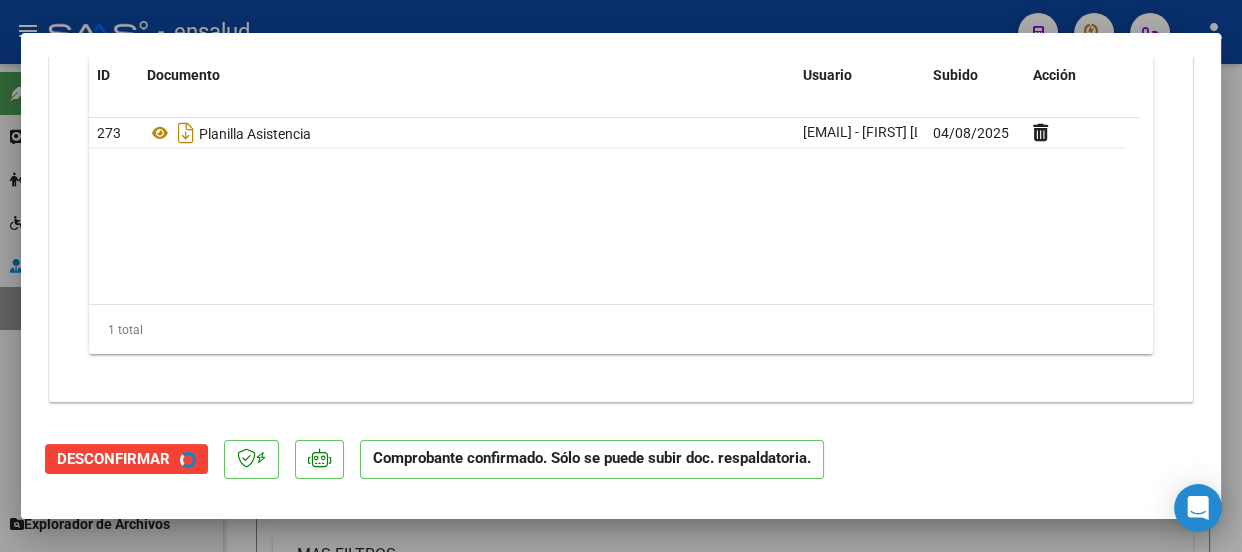 scroll, scrollTop: 2280, scrollLeft: 0, axis: vertical 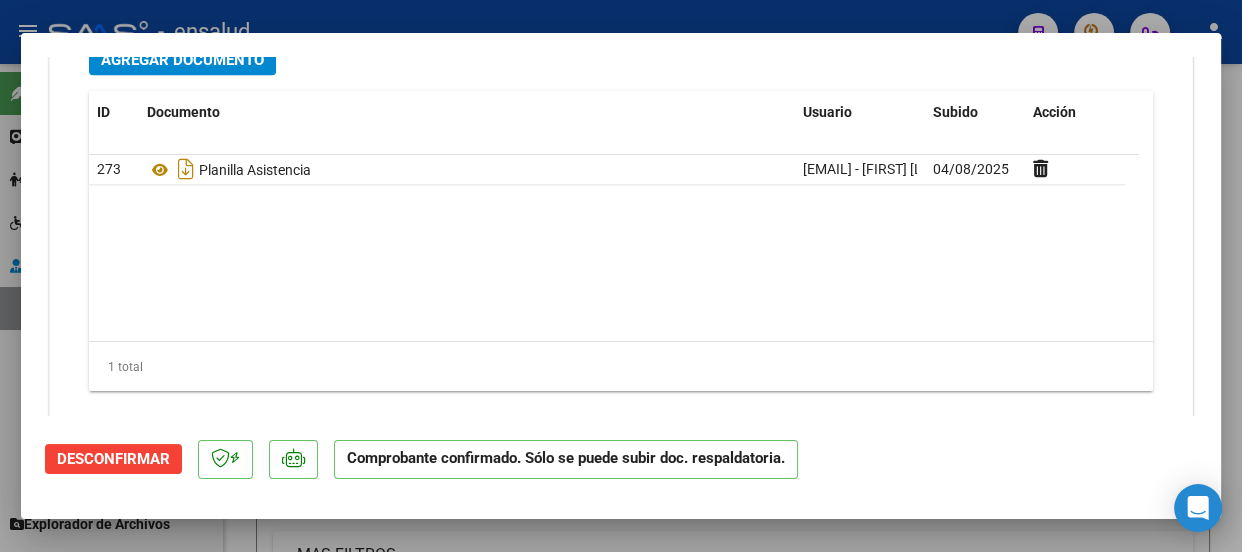click at bounding box center [621, 276] 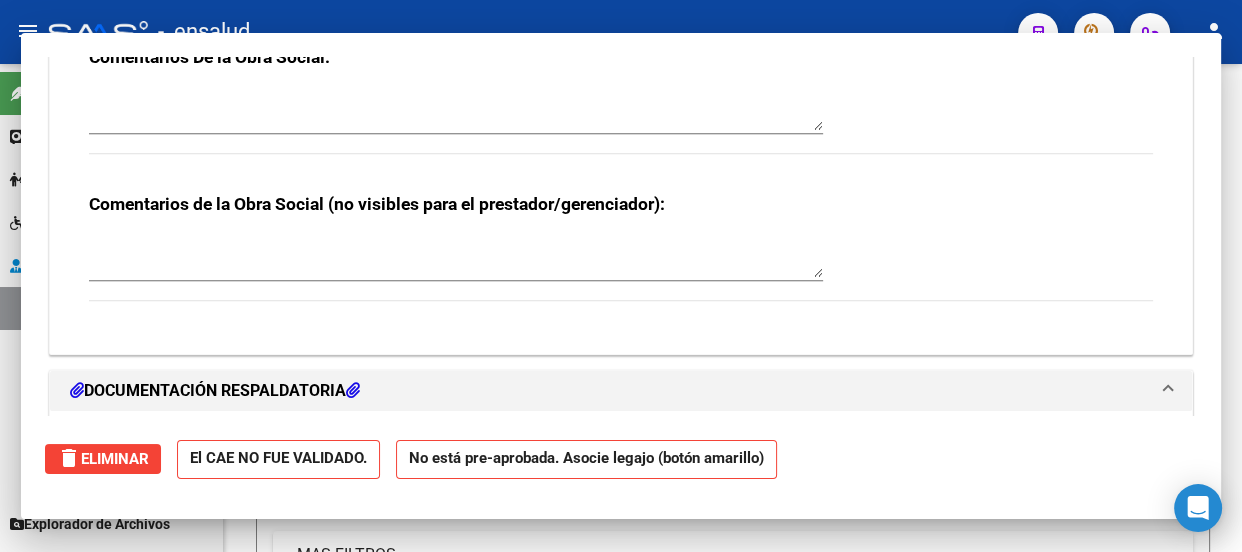 scroll, scrollTop: 2323, scrollLeft: 0, axis: vertical 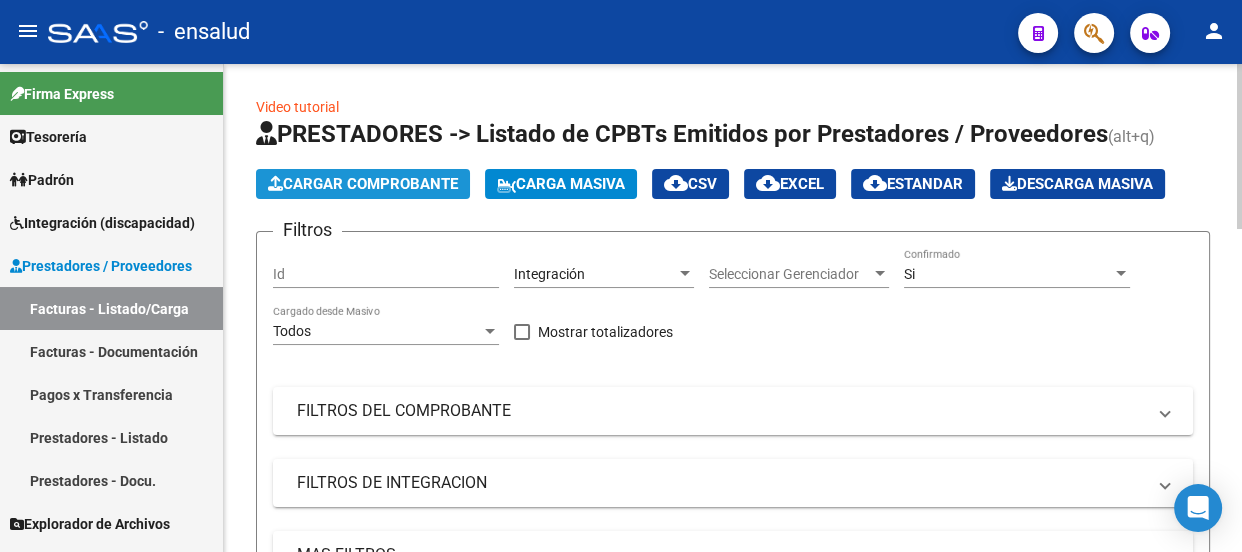 click on "Cargar Comprobante" 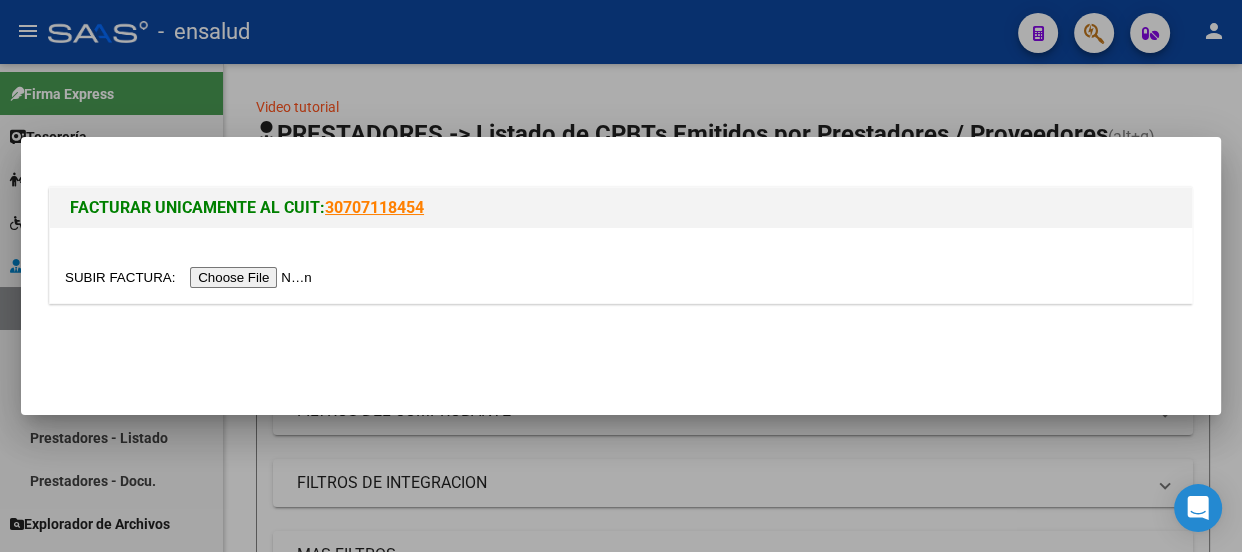click at bounding box center [191, 277] 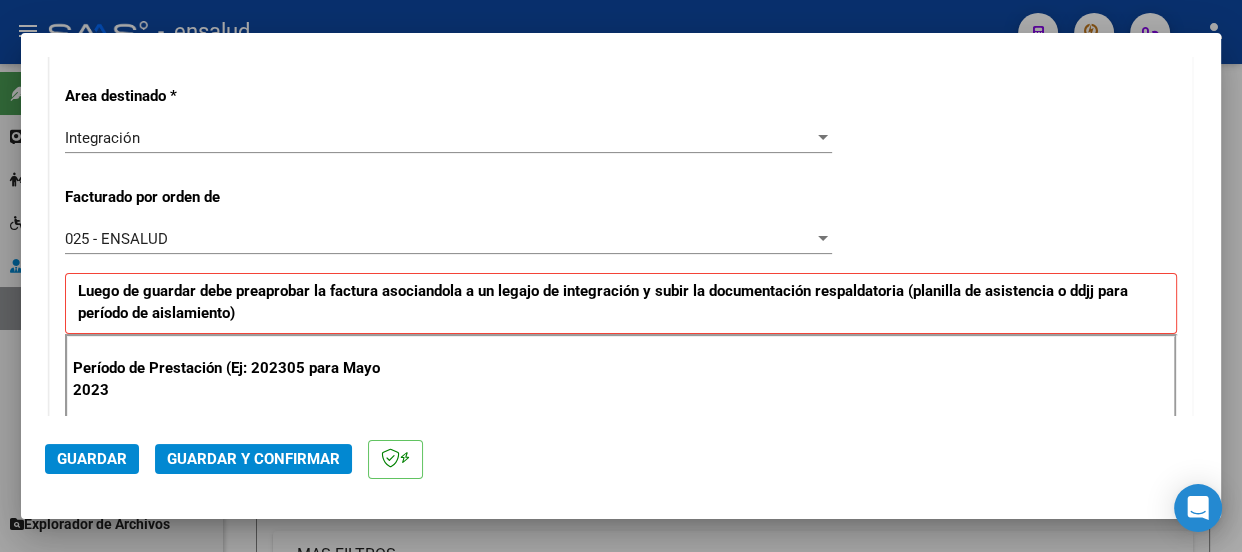 scroll, scrollTop: 636, scrollLeft: 0, axis: vertical 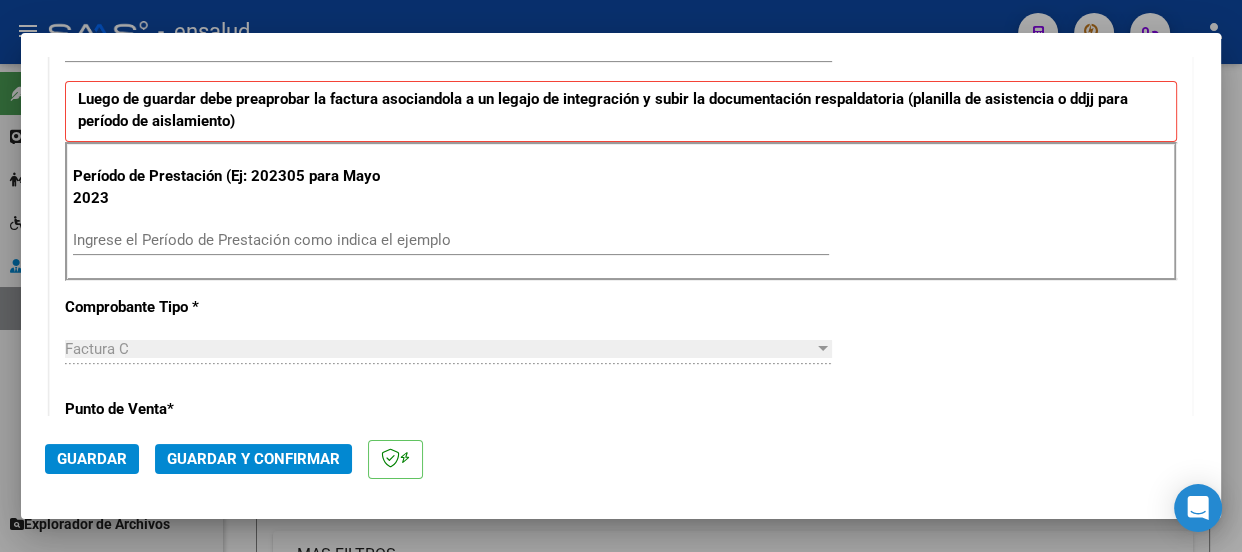 click on "Ingrese el Período de Prestación como indica el ejemplo" at bounding box center [451, 240] 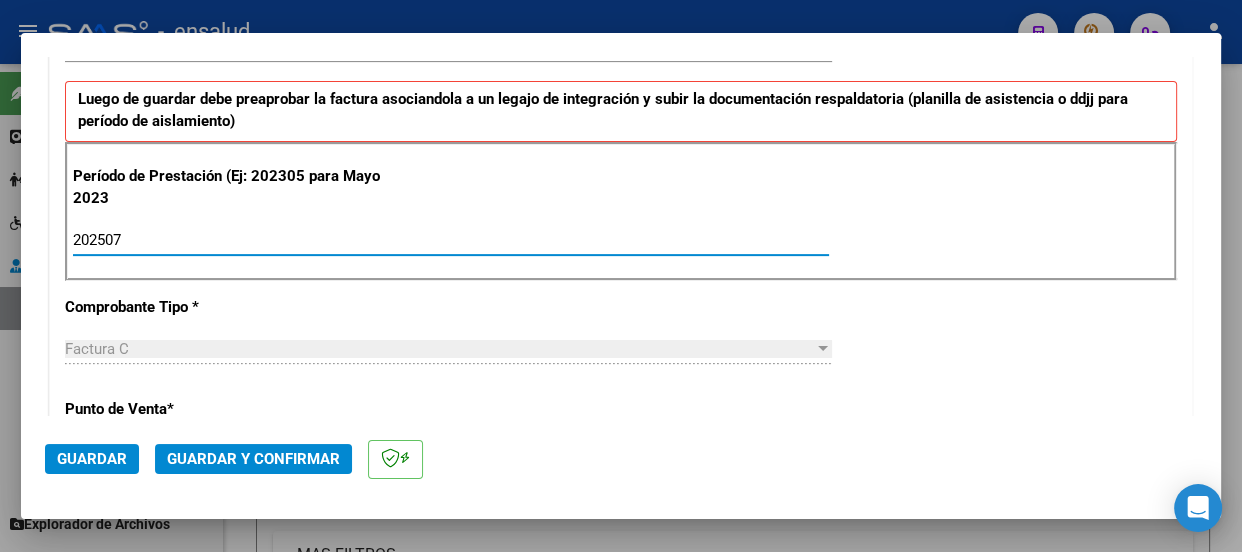 type on "202507" 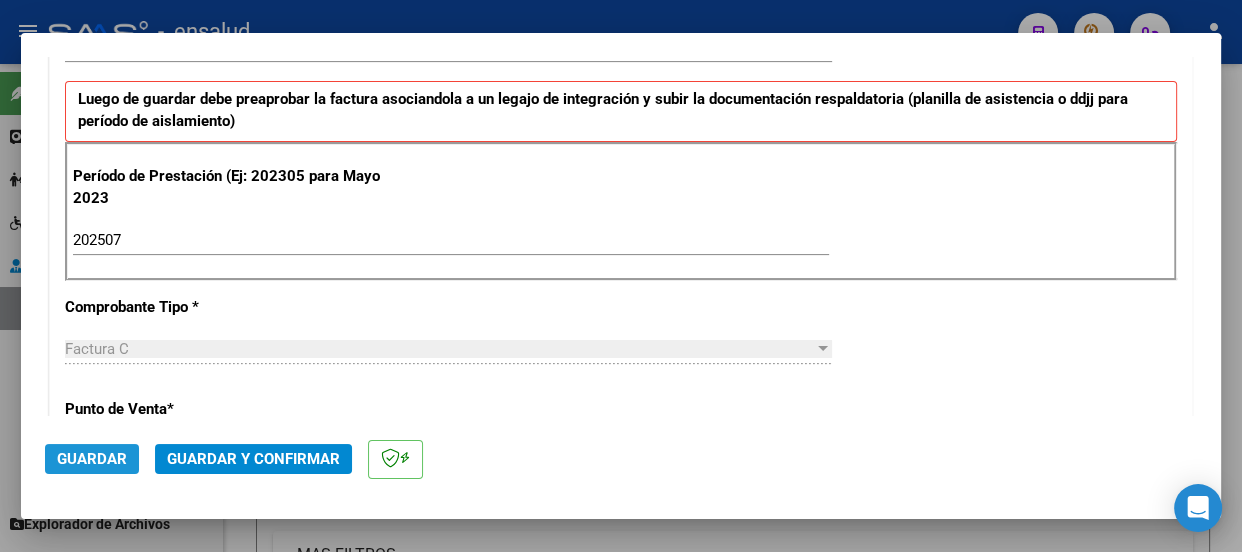 click on "Guardar" 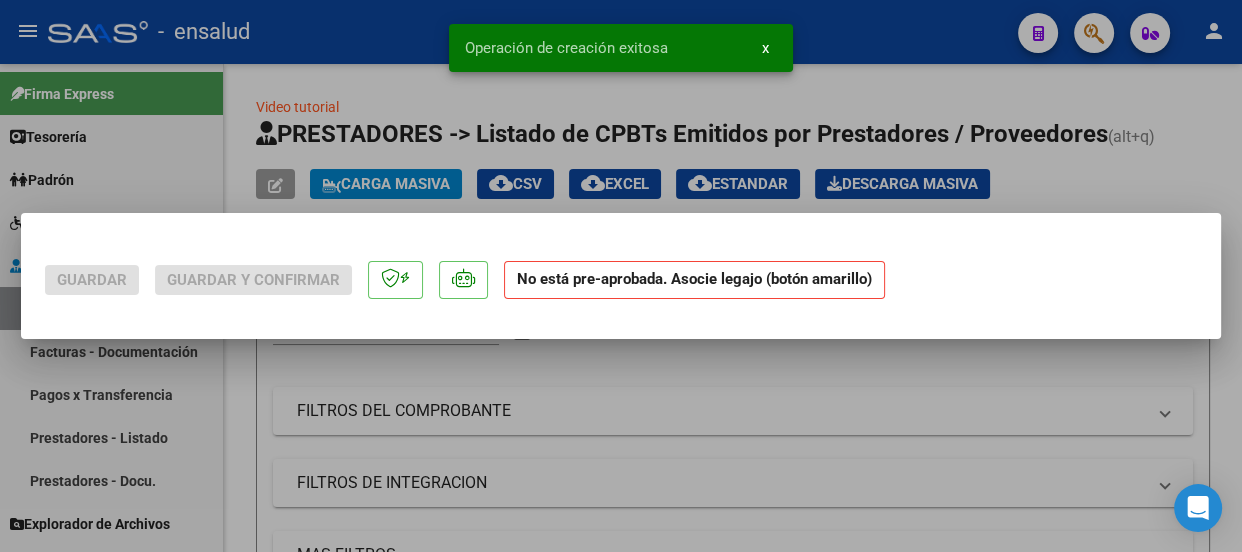 scroll, scrollTop: 0, scrollLeft: 0, axis: both 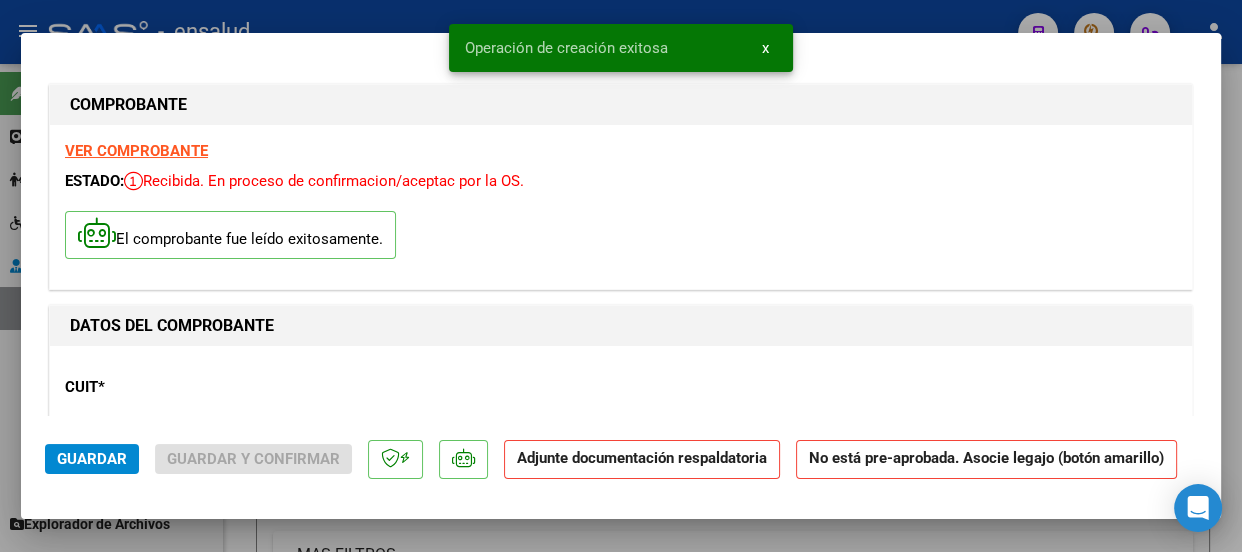 click on "x" at bounding box center [765, 48] 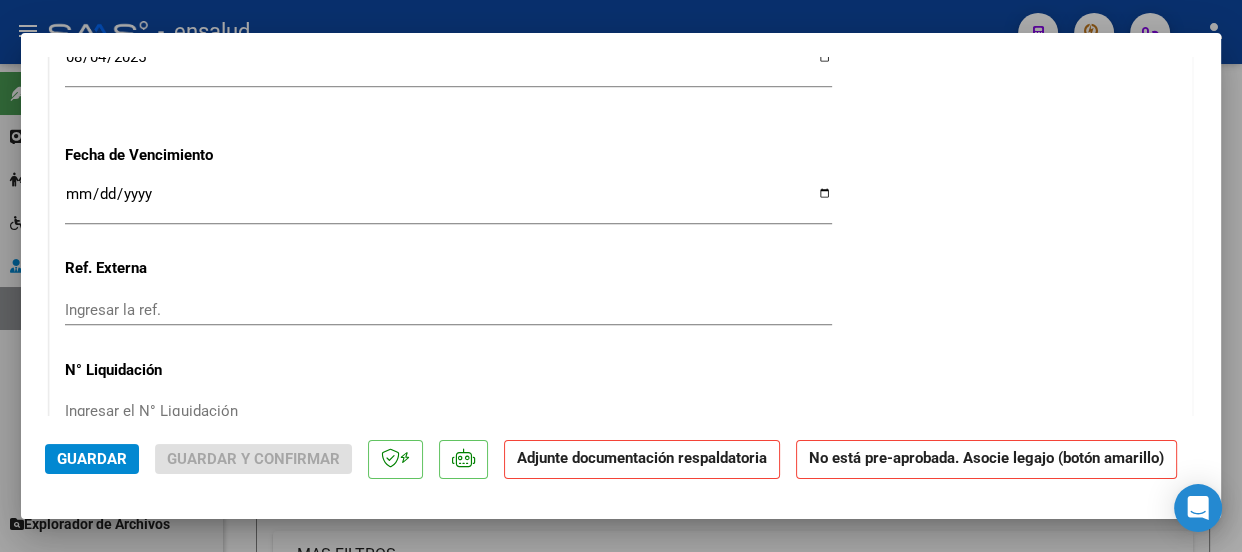 scroll, scrollTop: 2000, scrollLeft: 0, axis: vertical 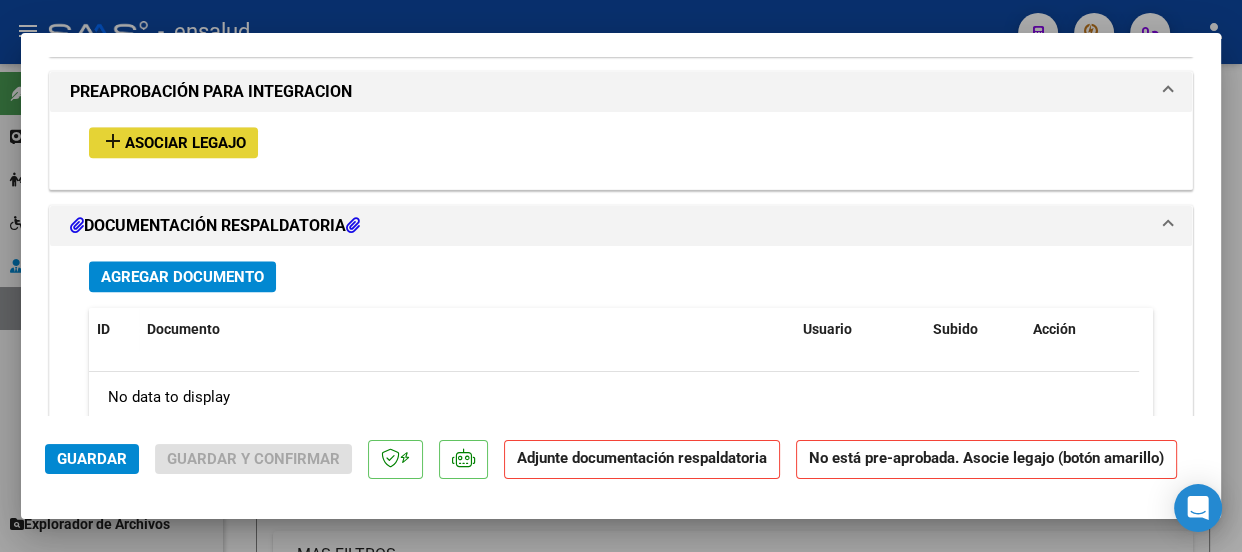 click on "Asociar Legajo" at bounding box center (185, 143) 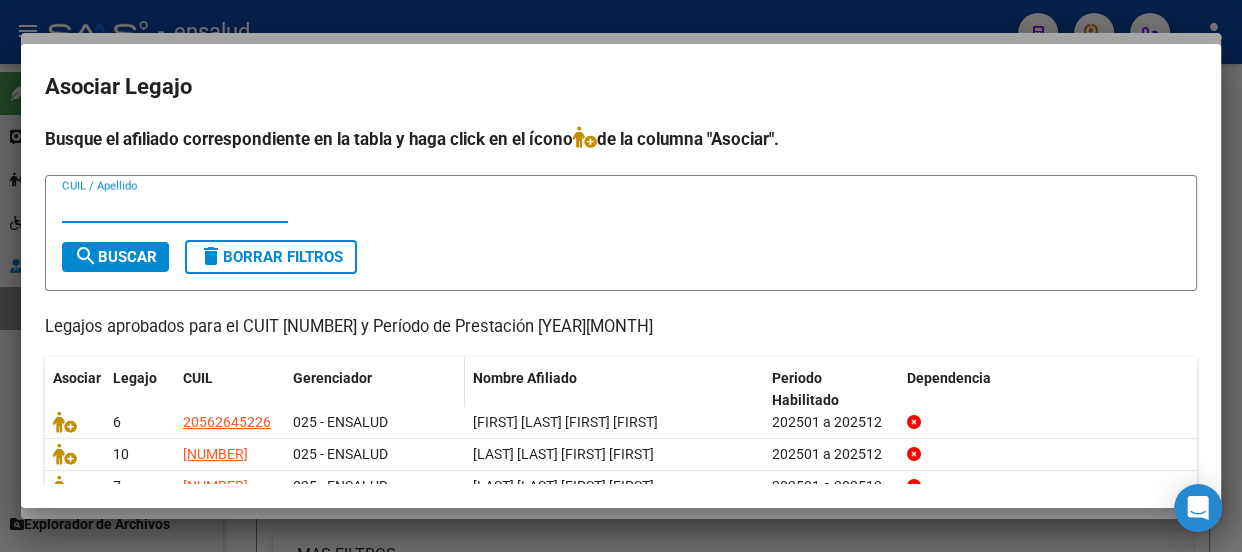 scroll, scrollTop: 90, scrollLeft: 0, axis: vertical 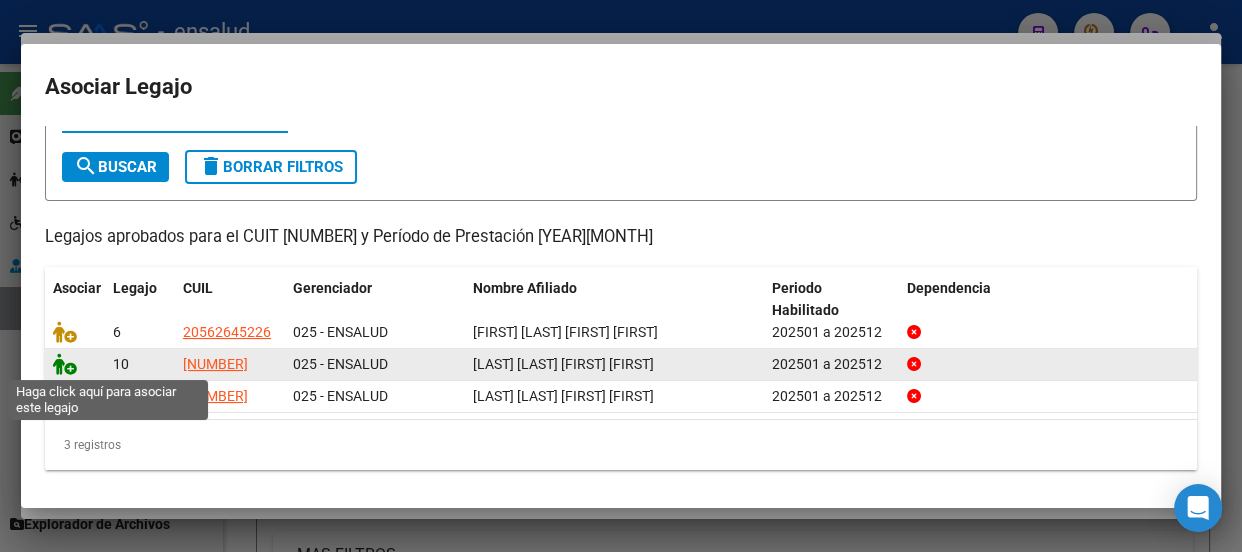 click 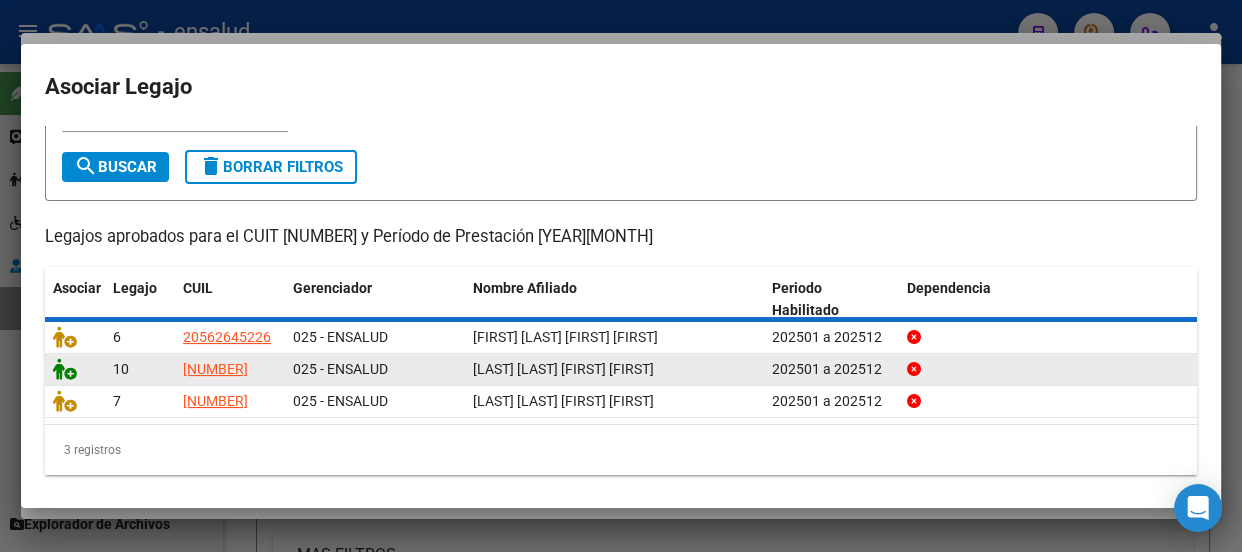 scroll, scrollTop: 2052, scrollLeft: 0, axis: vertical 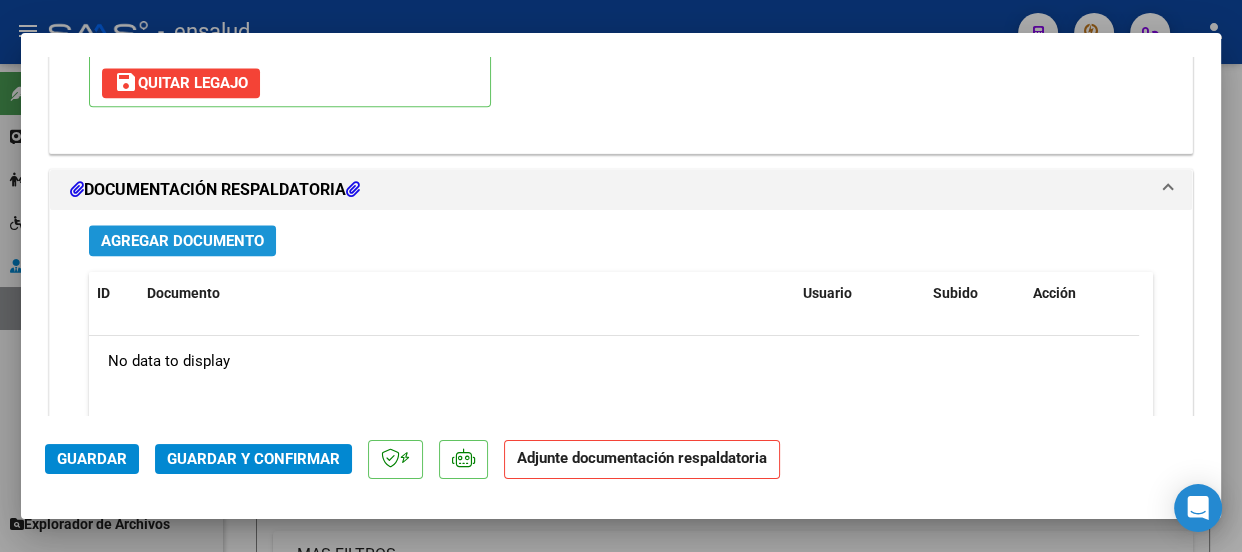 click on "Agregar Documento" at bounding box center [182, 241] 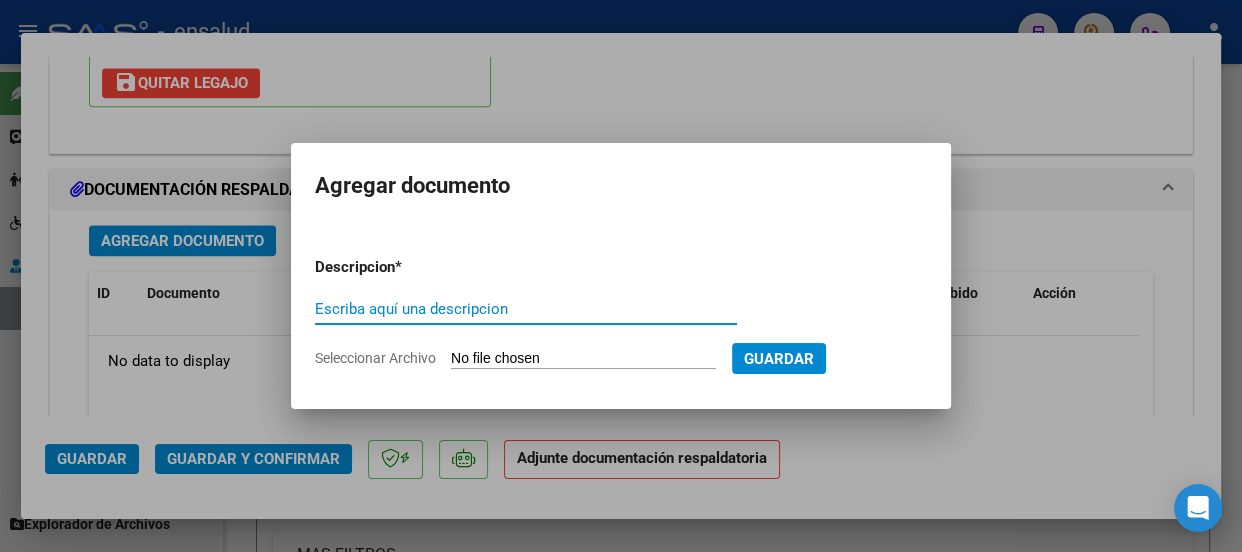 click on "Escriba aquí una descripcion" at bounding box center (526, 309) 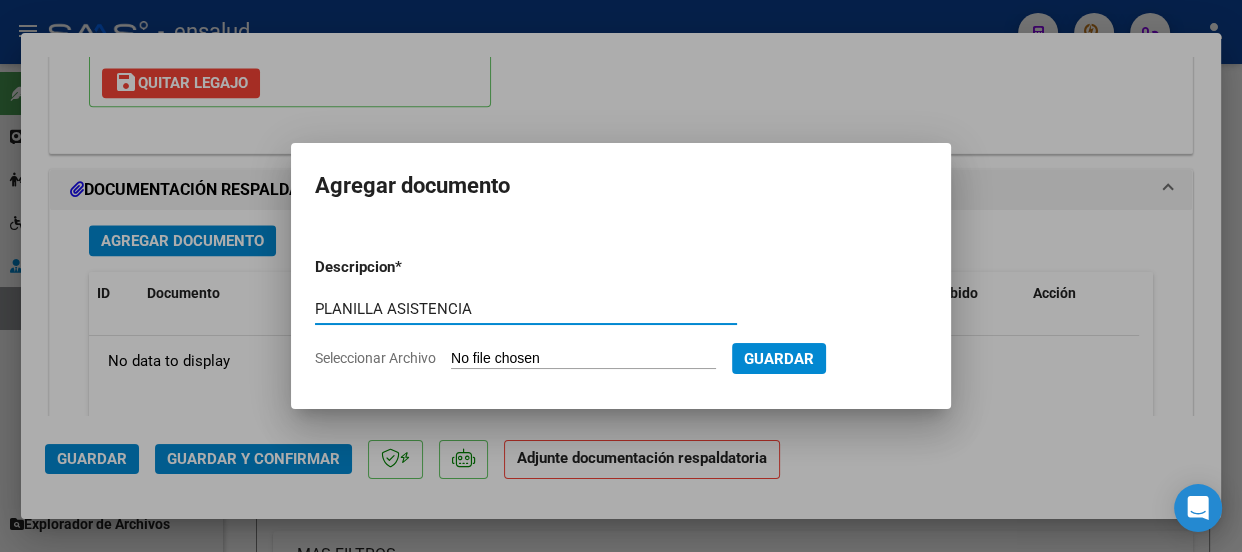 type on "PLANILLA ASISTENCIA" 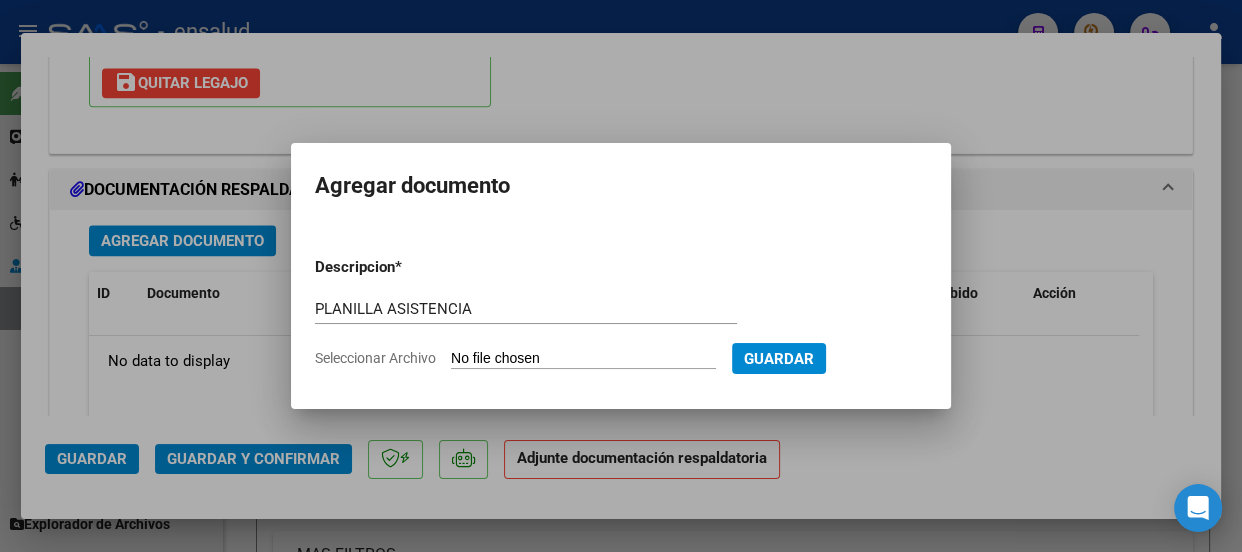 type on "C:\fakepath\[LAST] [LAST] [FIRST]_[YEAR][MONTH]_[NUMBER]_[FIRST] [LAST]_[NUMBER]-[NUMBER]-[CODE].pdf" 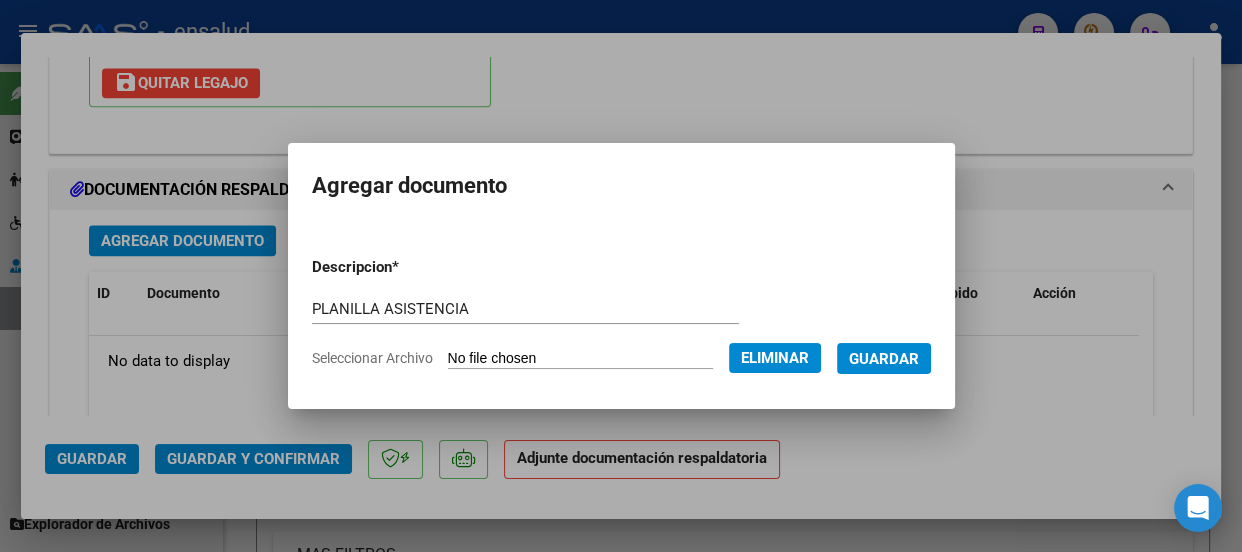 click on "Guardar" at bounding box center (884, 359) 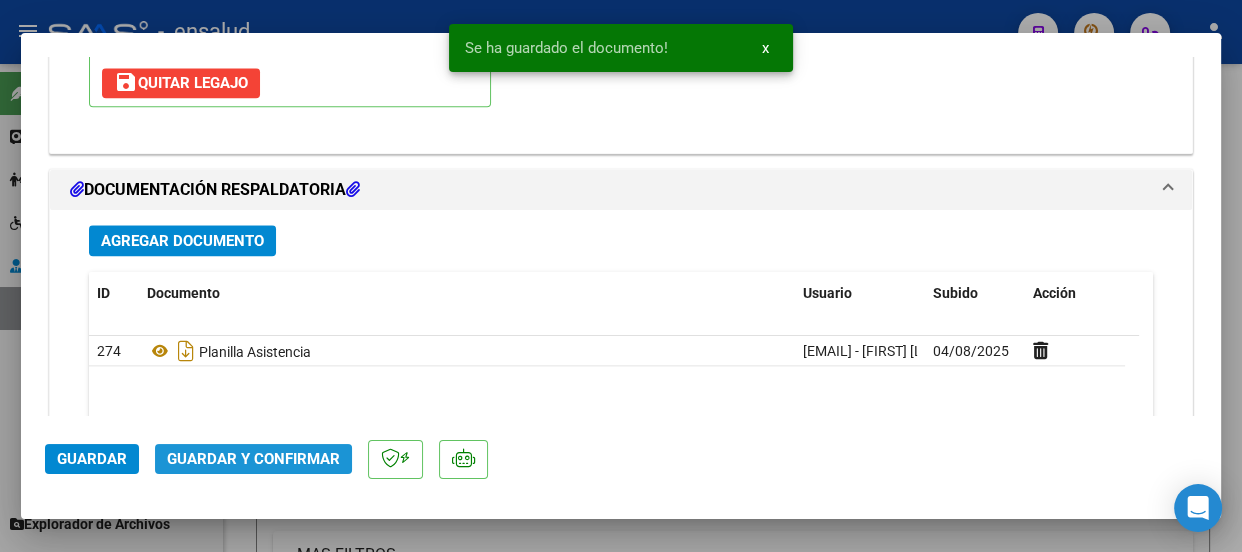 click on "Guardar y Confirmar" 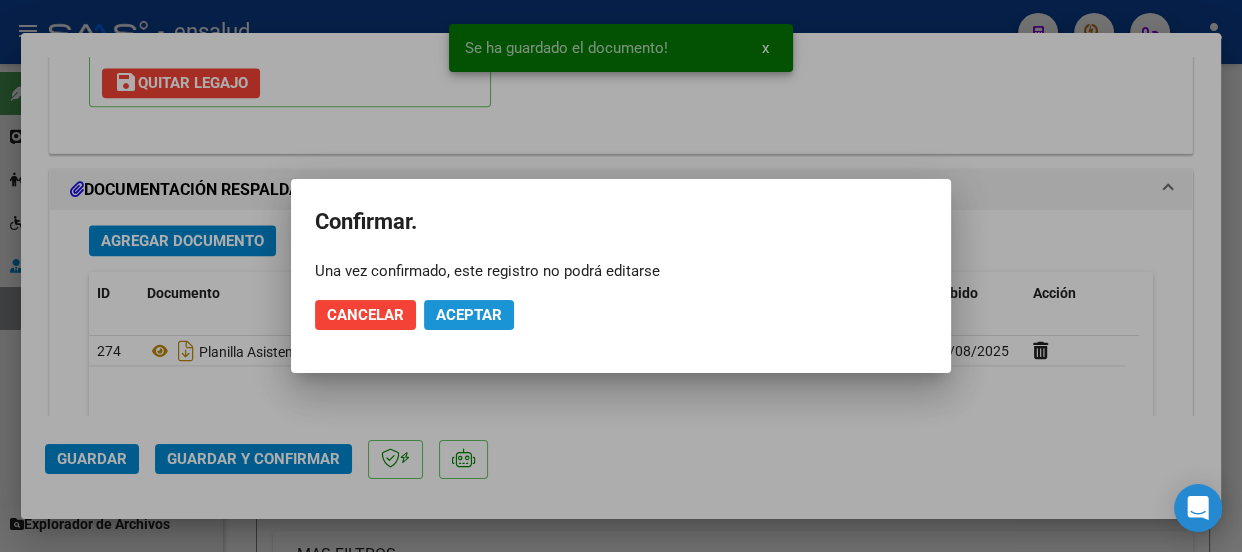 click on "Aceptar" 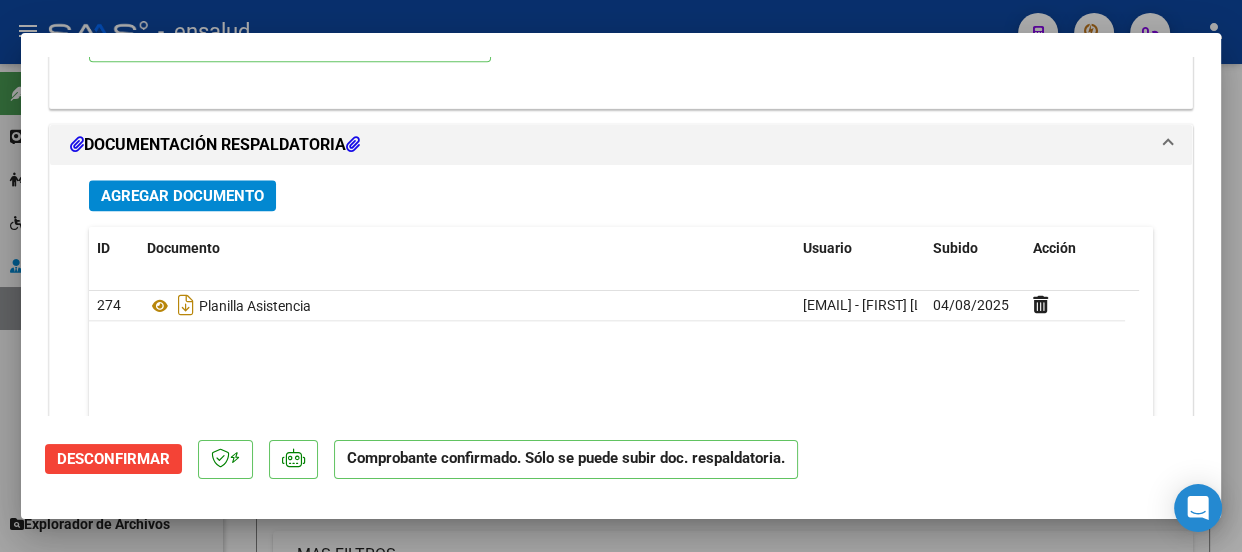drag, startPoint x: 867, startPoint y: 21, endPoint x: 757, endPoint y: 1, distance: 111.8034 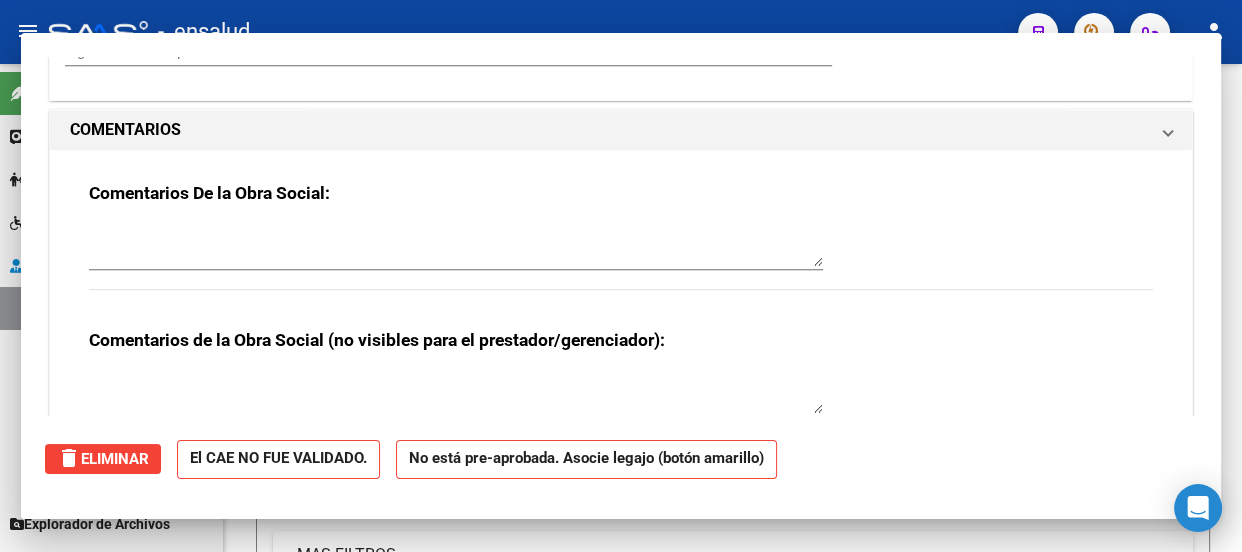scroll, scrollTop: 2187, scrollLeft: 0, axis: vertical 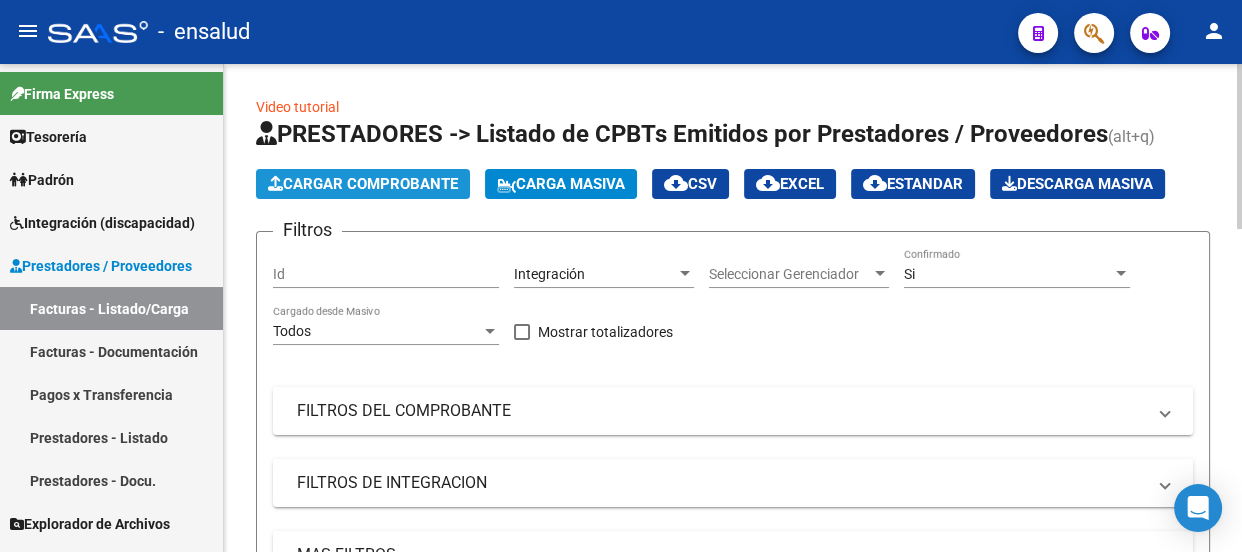 click on "Cargar Comprobante" 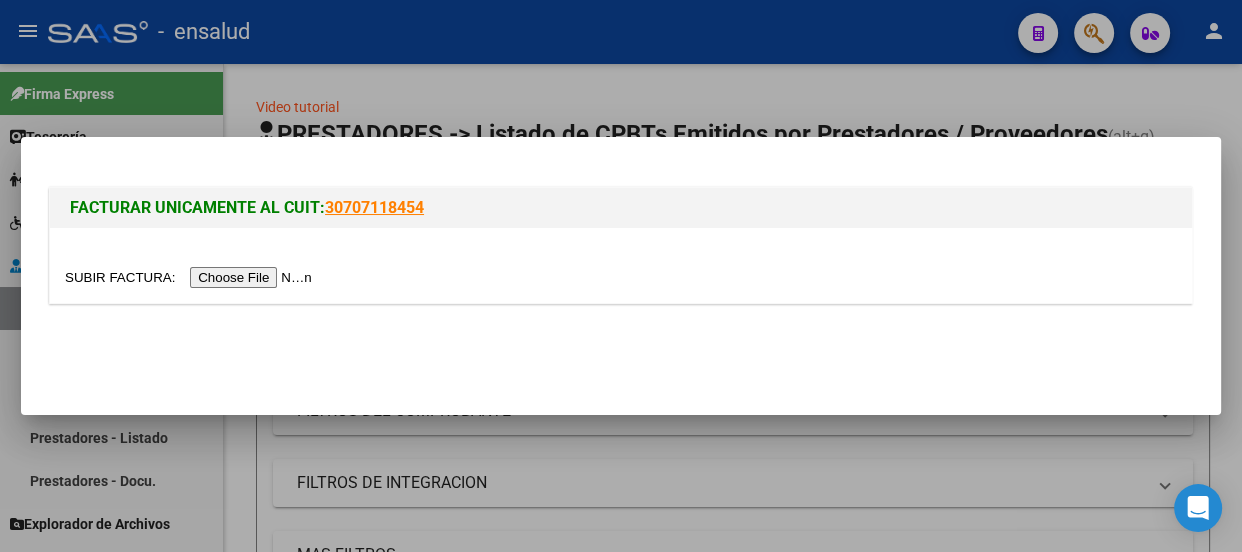 click at bounding box center (191, 277) 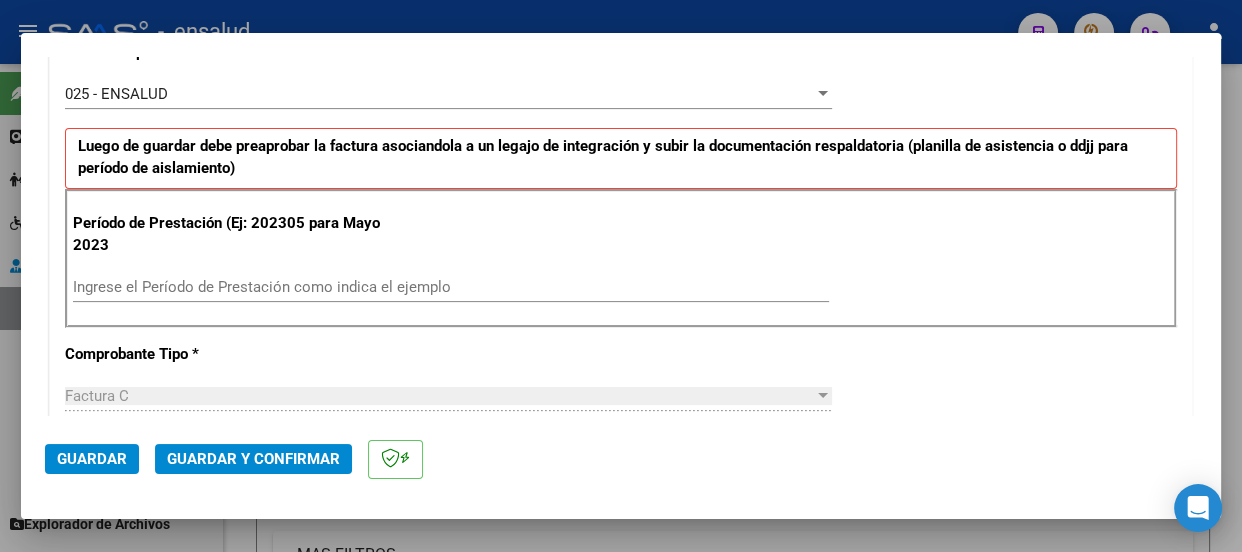 scroll, scrollTop: 727, scrollLeft: 0, axis: vertical 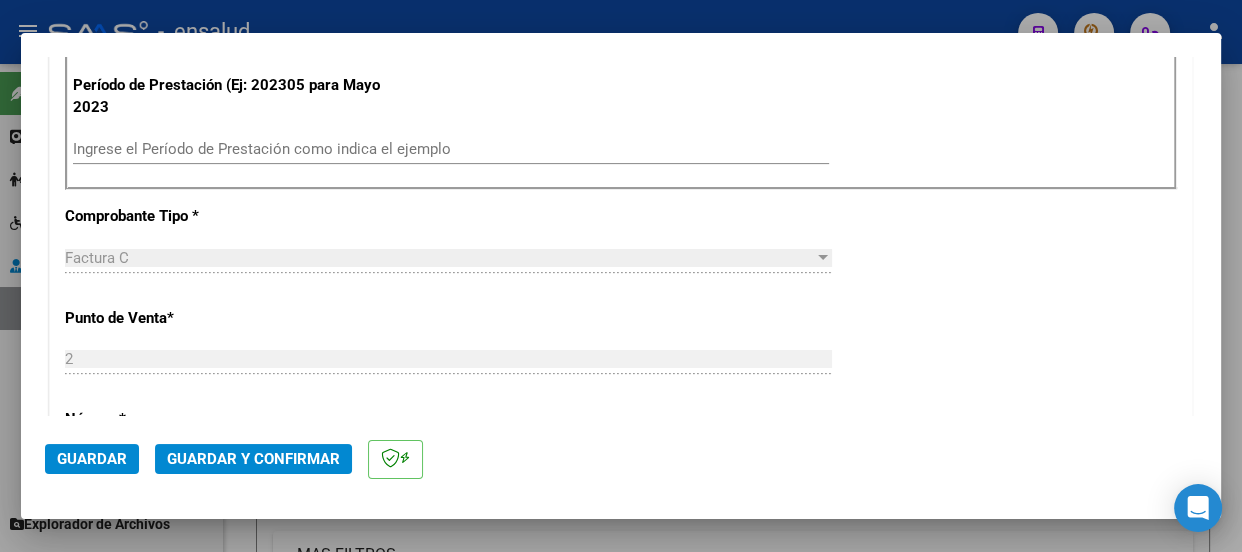 click on "Ingrese el Período de Prestación como indica el ejemplo" at bounding box center (451, 149) 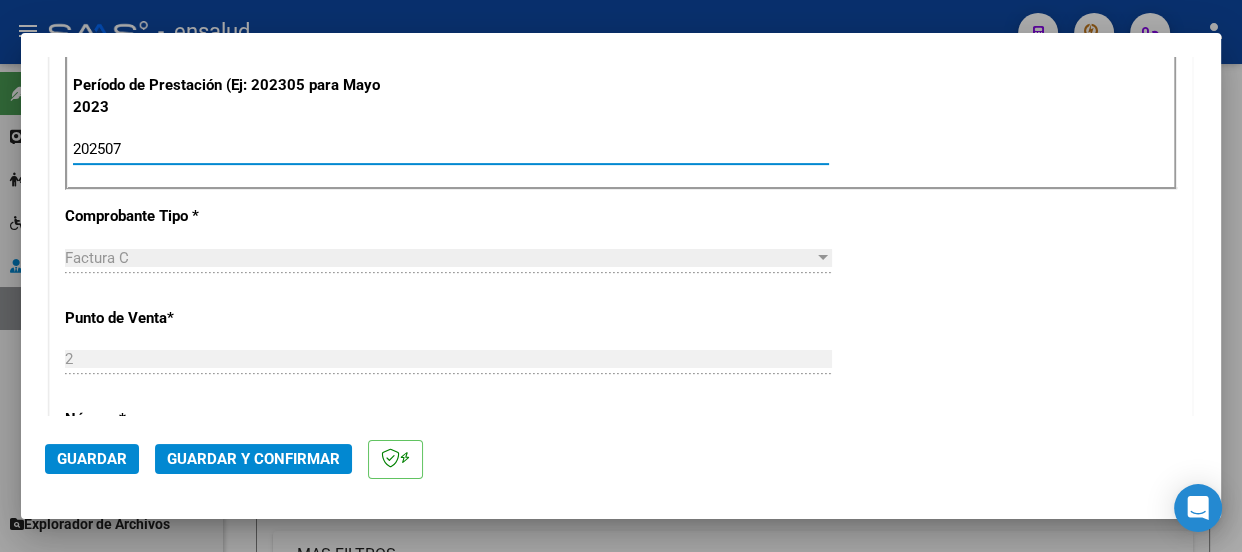 type on "202507" 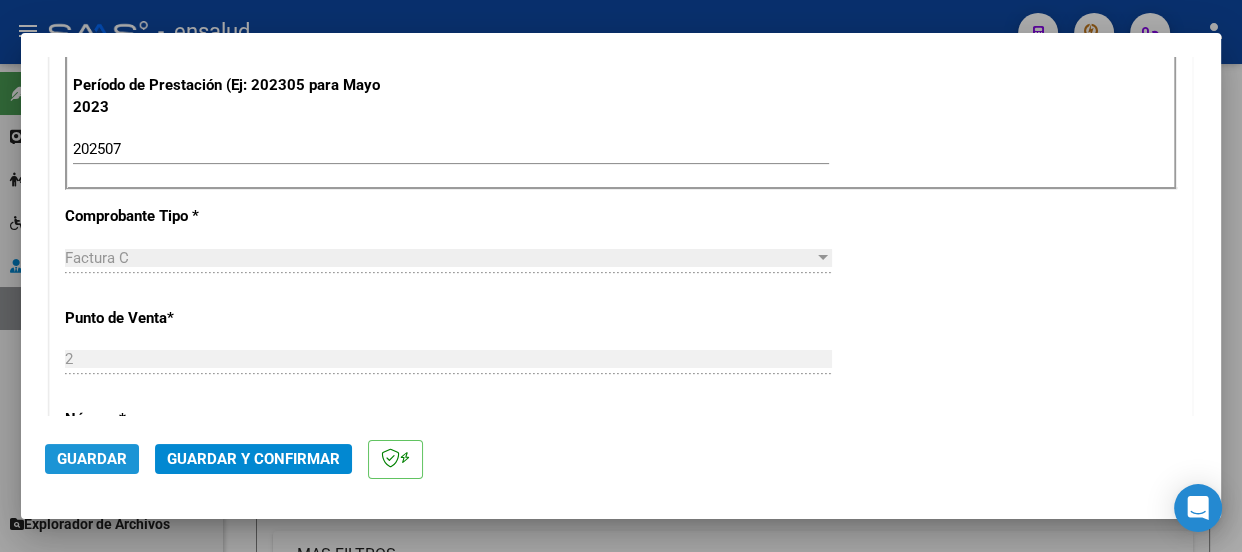 click on "Guardar" 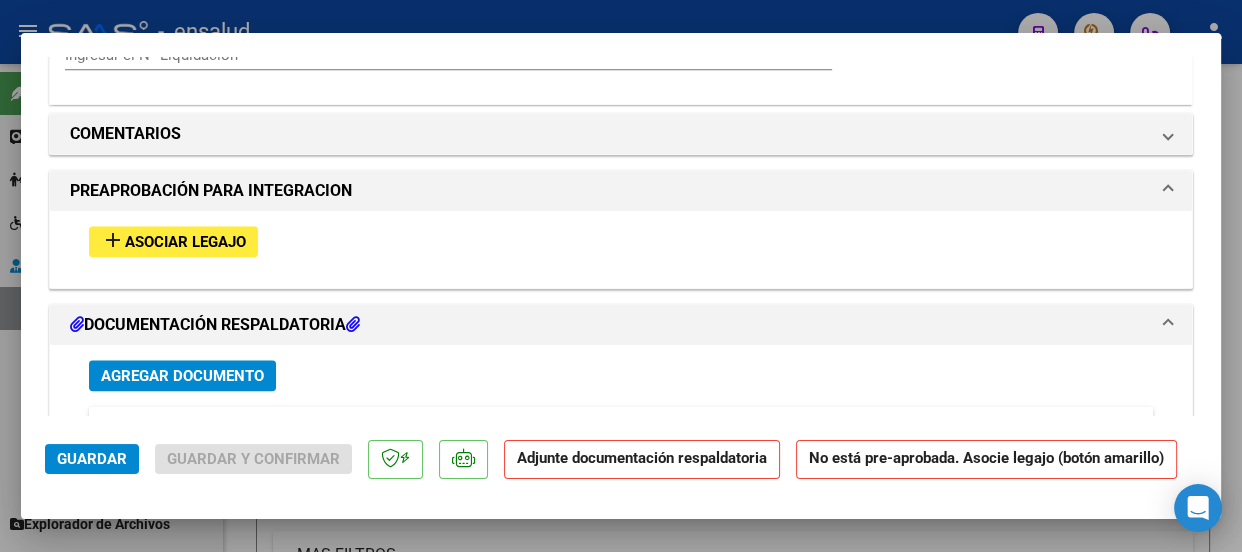 scroll, scrollTop: 1909, scrollLeft: 0, axis: vertical 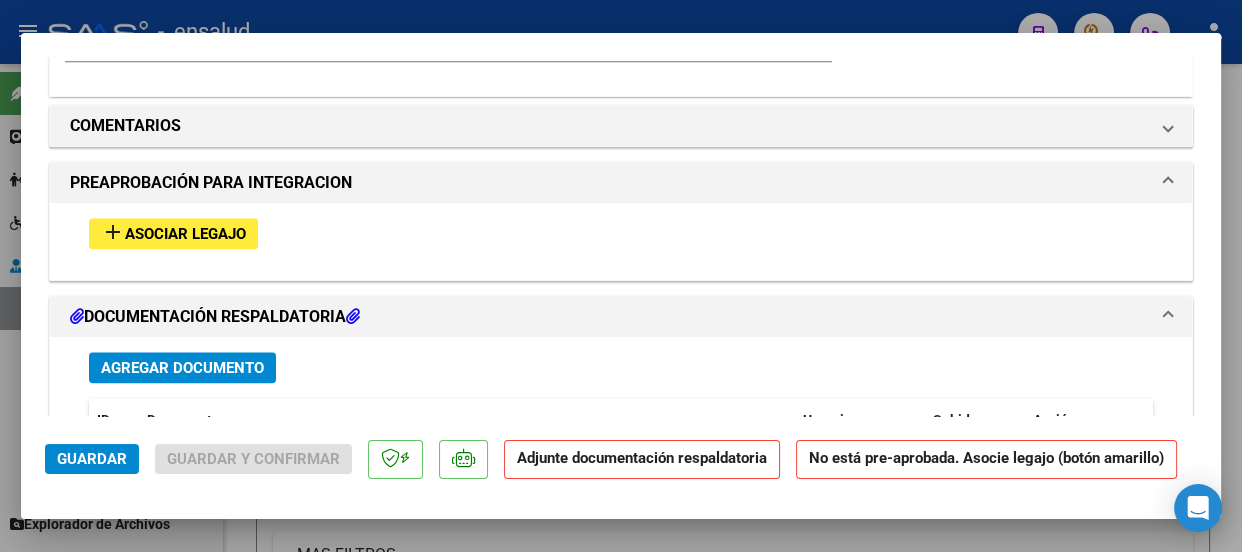 click on "Asociar Legajo" at bounding box center [185, 234] 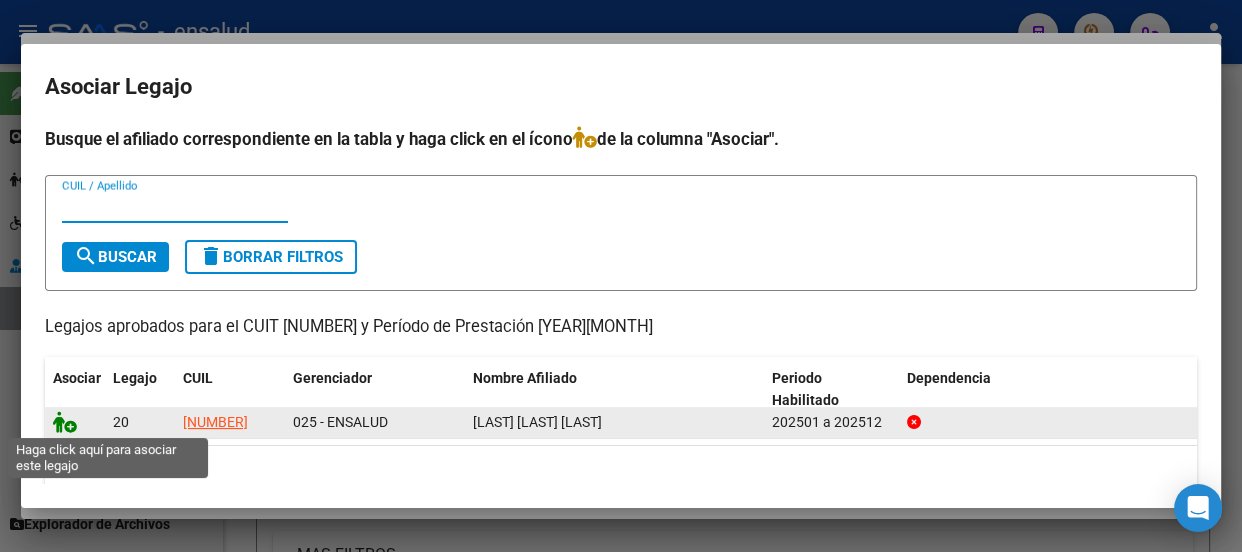 click 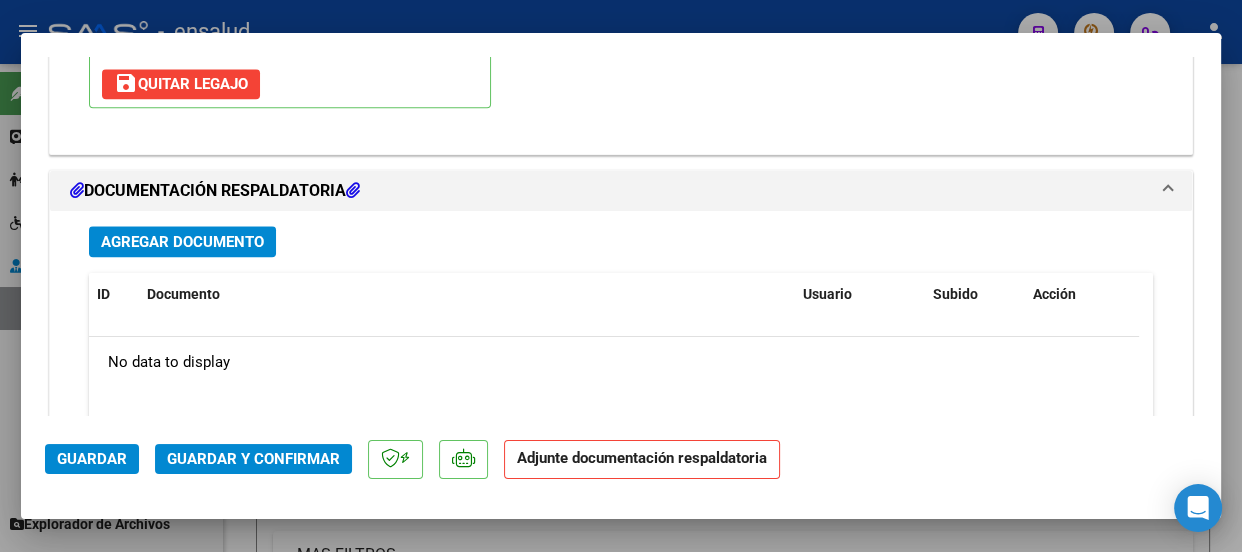 scroll, scrollTop: 2325, scrollLeft: 0, axis: vertical 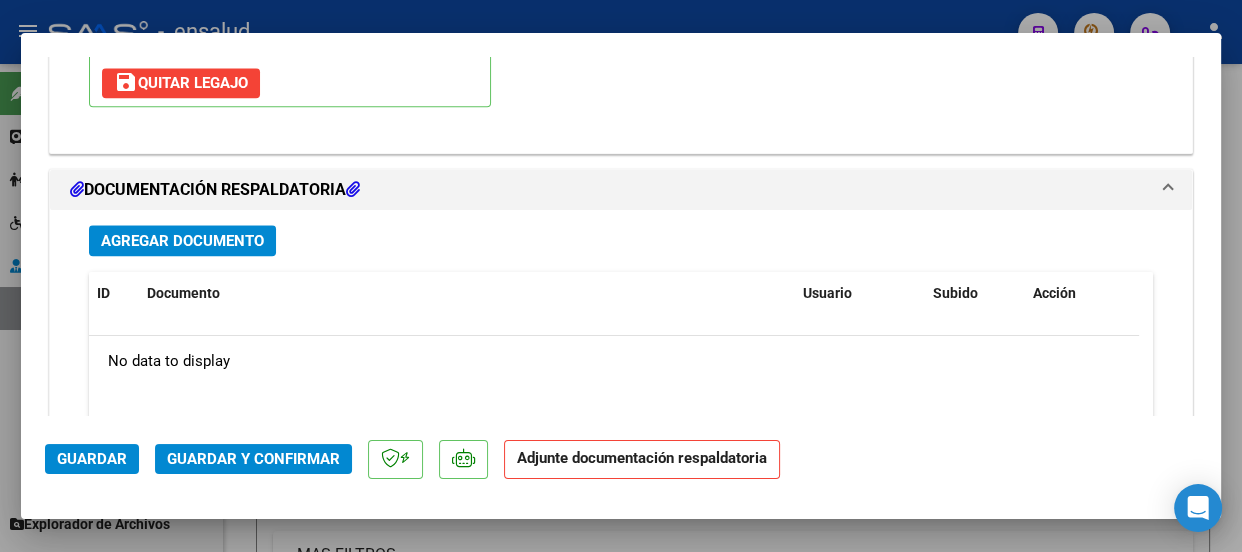 click on "Agregar Documento" at bounding box center (182, 241) 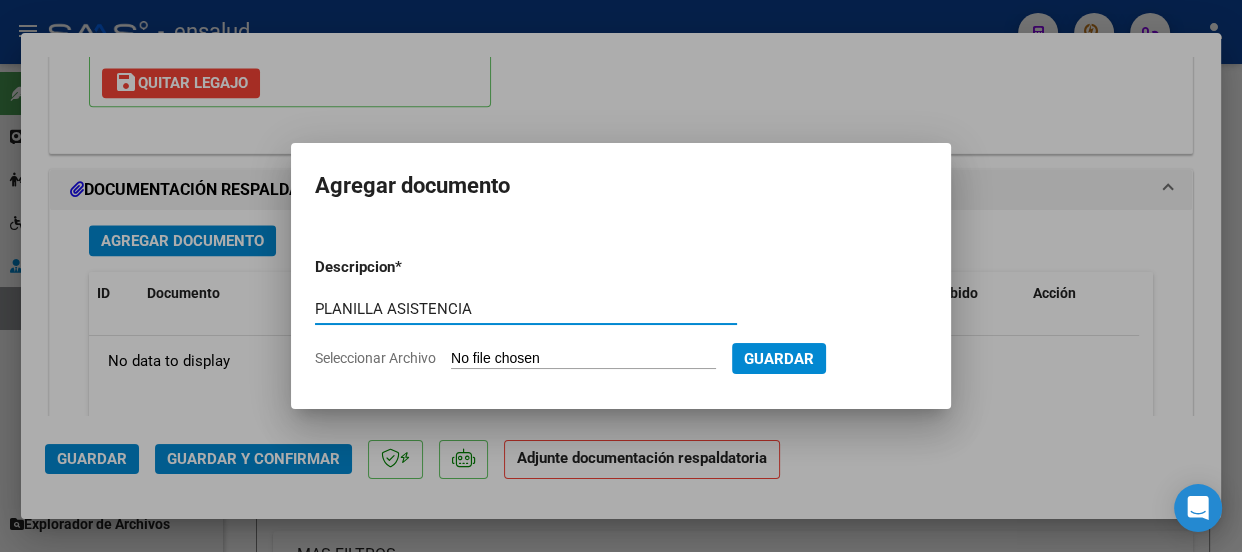 type on "PLANILLA ASISTENCIA" 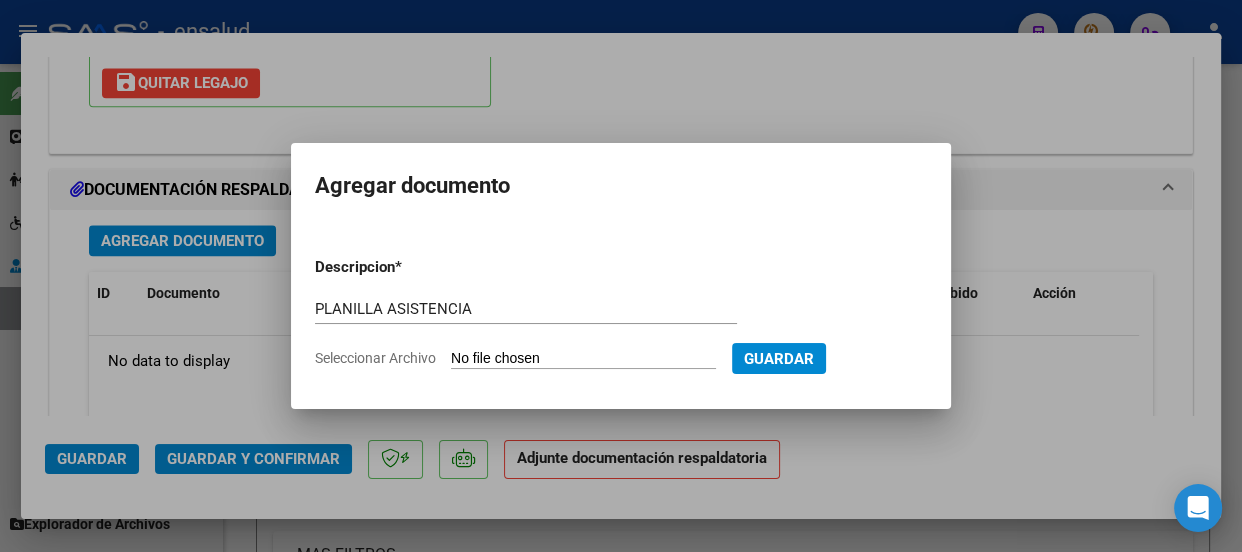 type on "C:\fakepath\[LAST] [LAST]_[YEAR][MONTH]_[NUMBER]_[FIRST] [LAST]_[NUMBER]-[NUMBER]-[CODE].jpg" 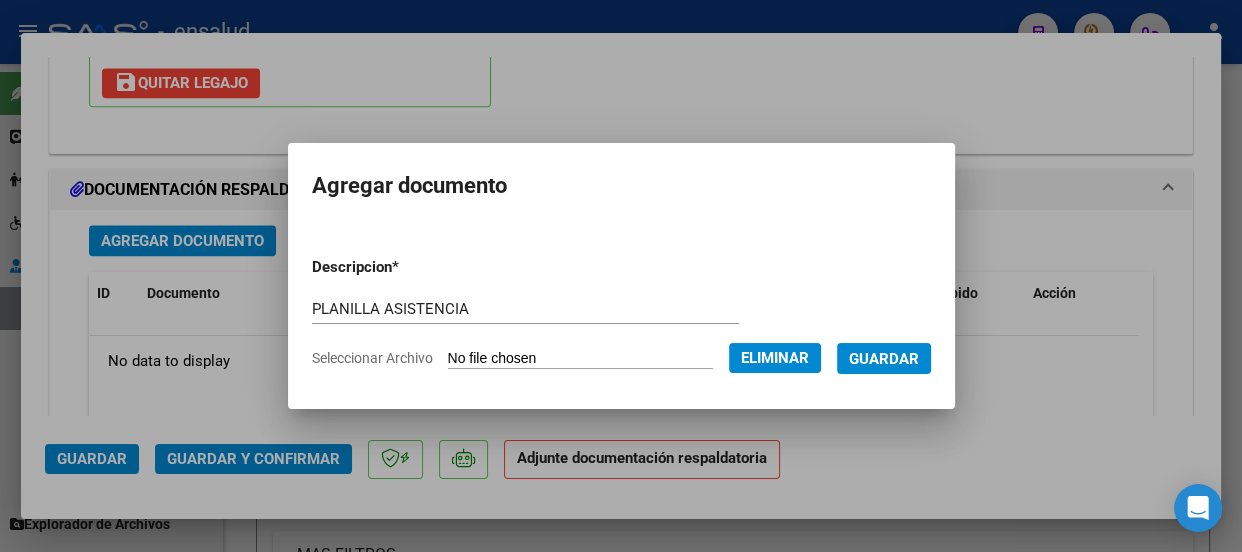 click on "Guardar" at bounding box center (884, 359) 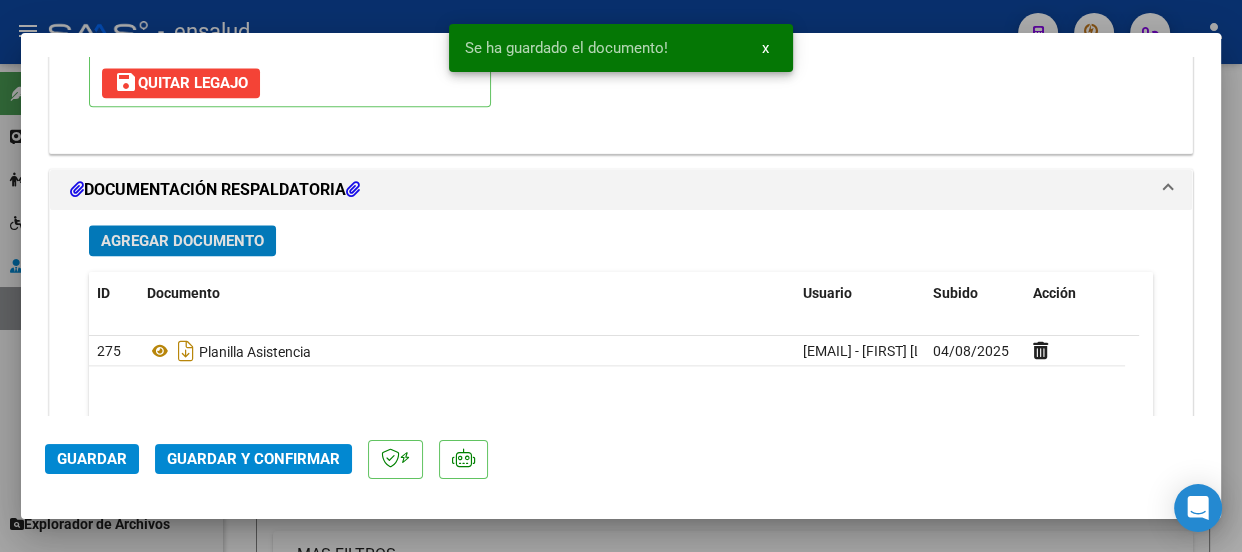 click on "Guardar y Confirmar" 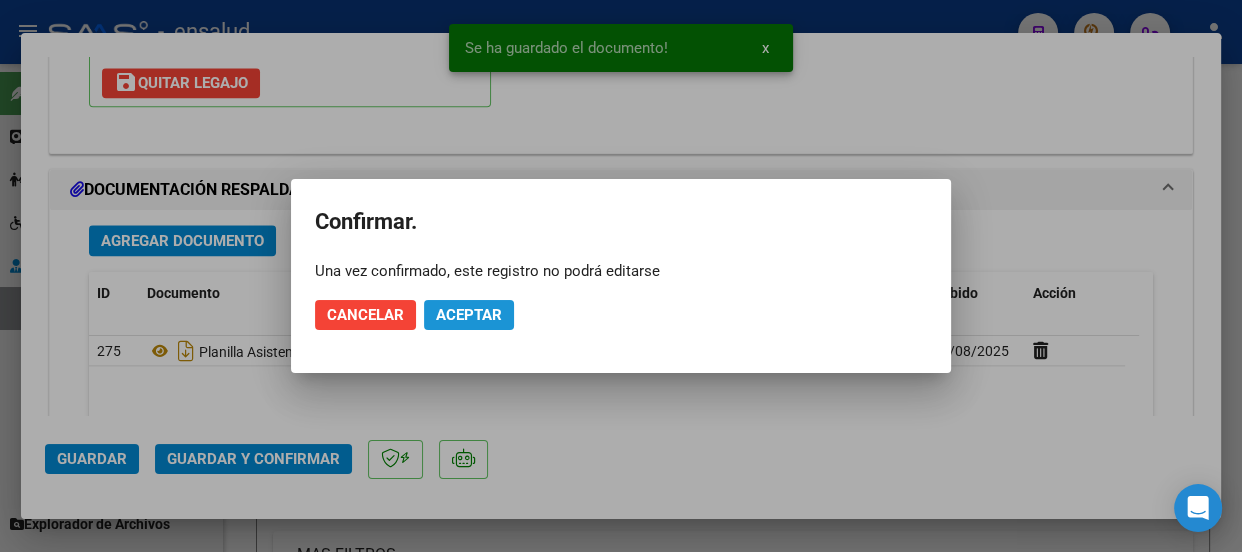 click on "Aceptar" 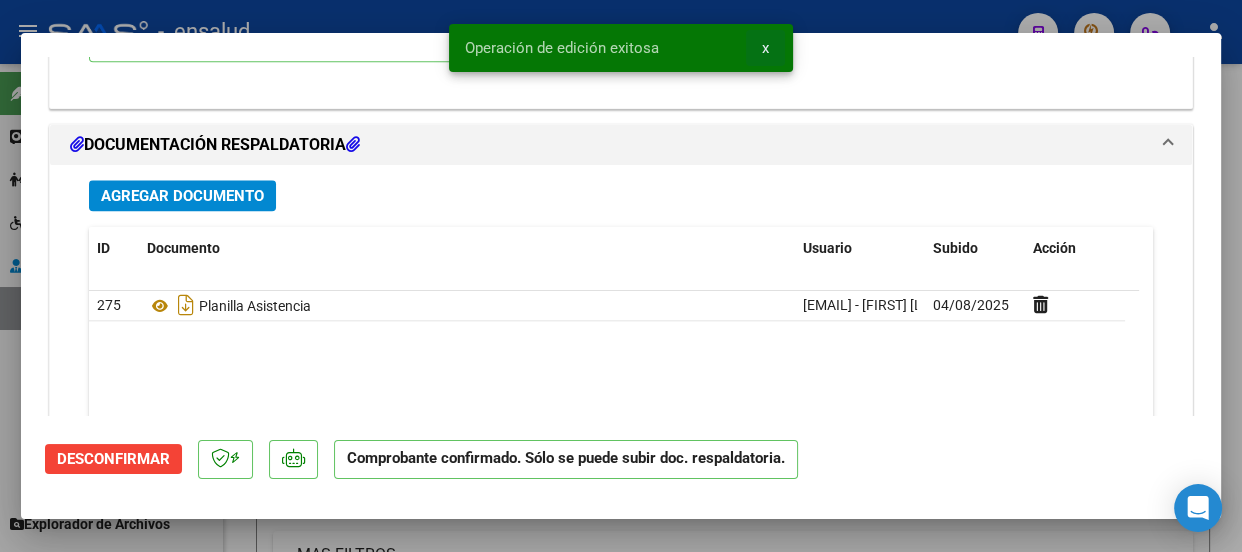 click on "x" at bounding box center [765, 48] 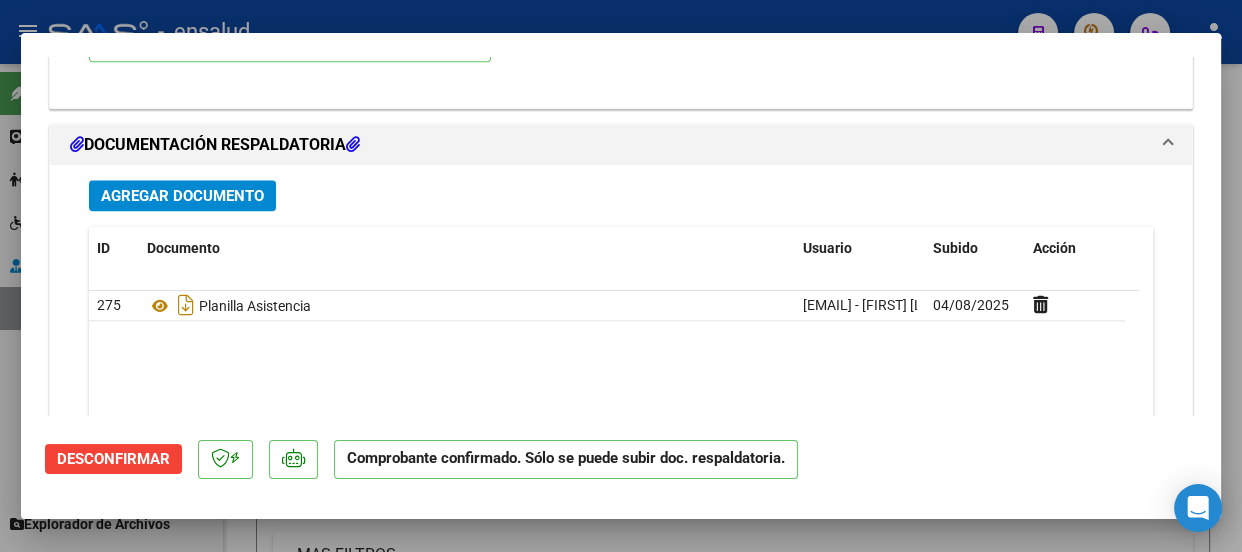 click at bounding box center (621, 276) 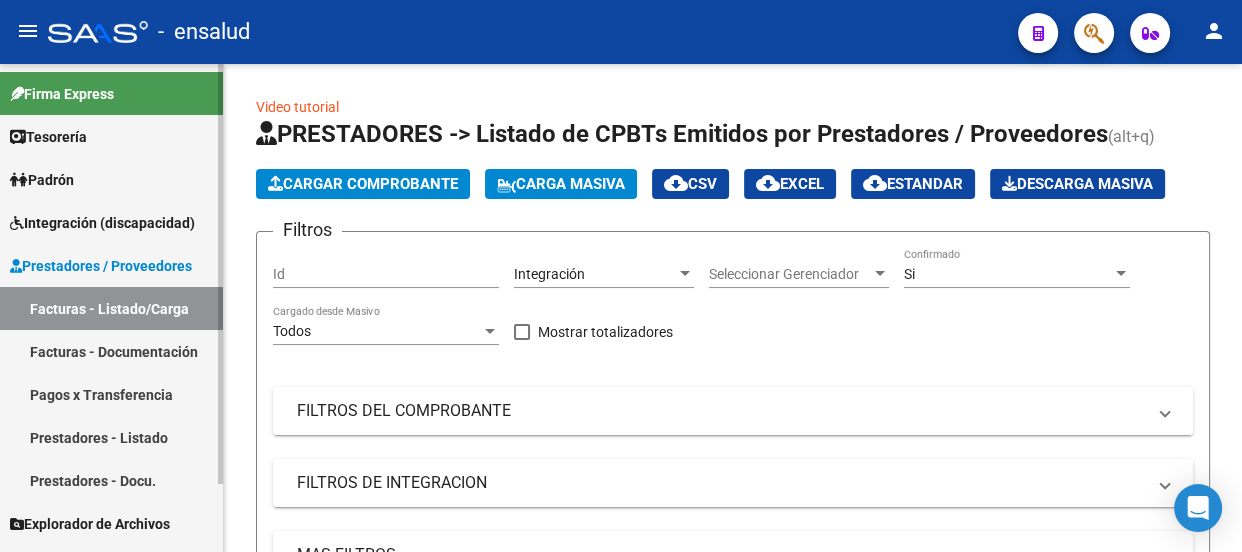scroll, scrollTop: 272, scrollLeft: 0, axis: vertical 